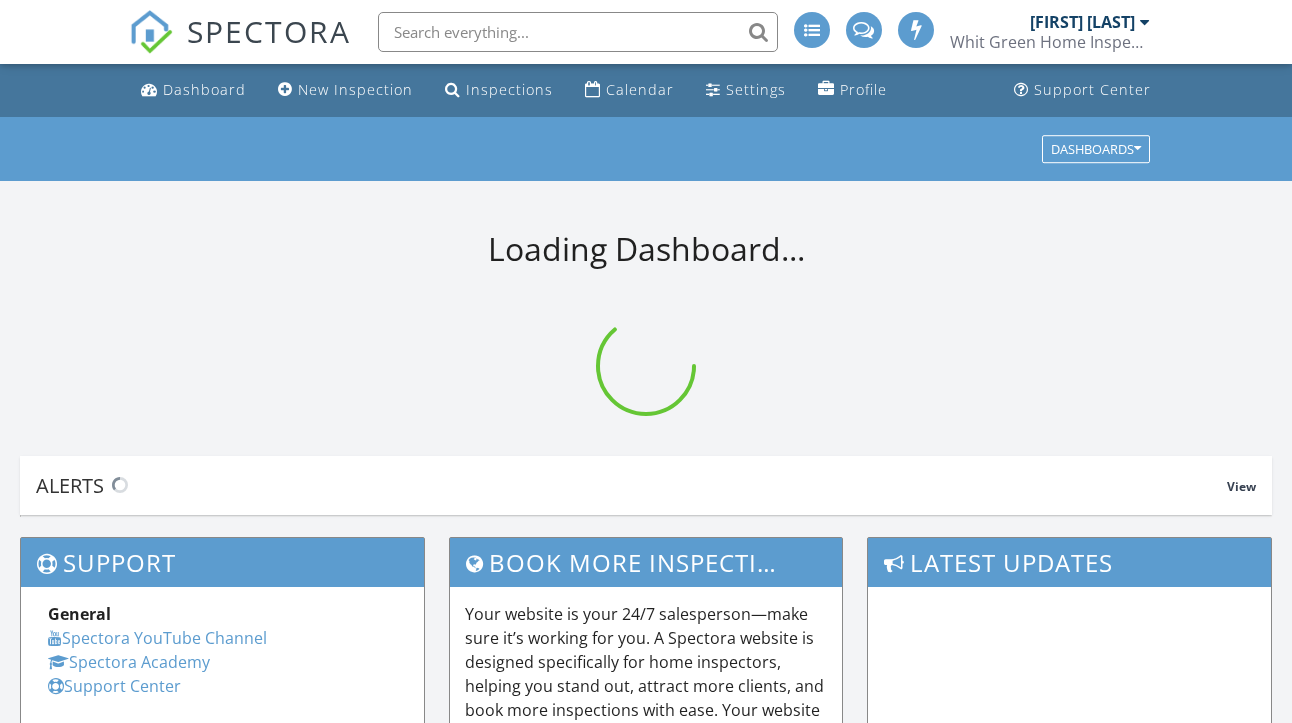 scroll, scrollTop: 0, scrollLeft: 0, axis: both 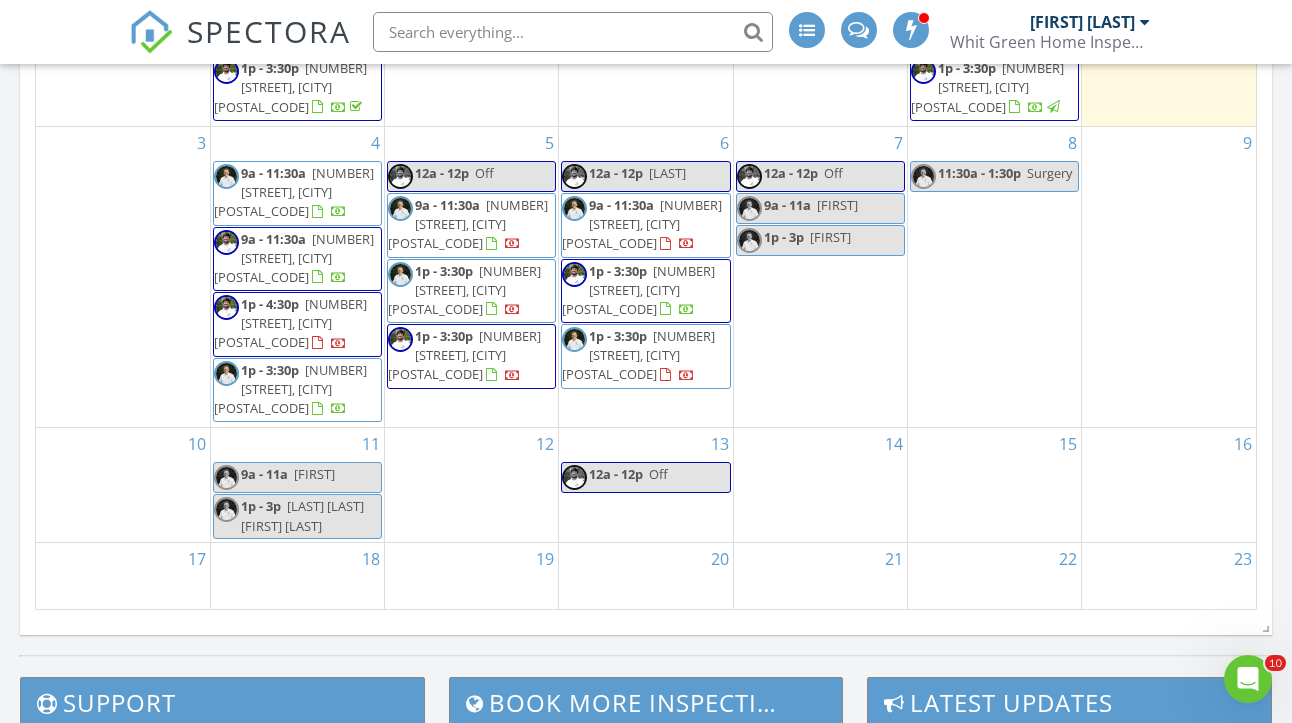 click on "12" at bounding box center (471, 485) 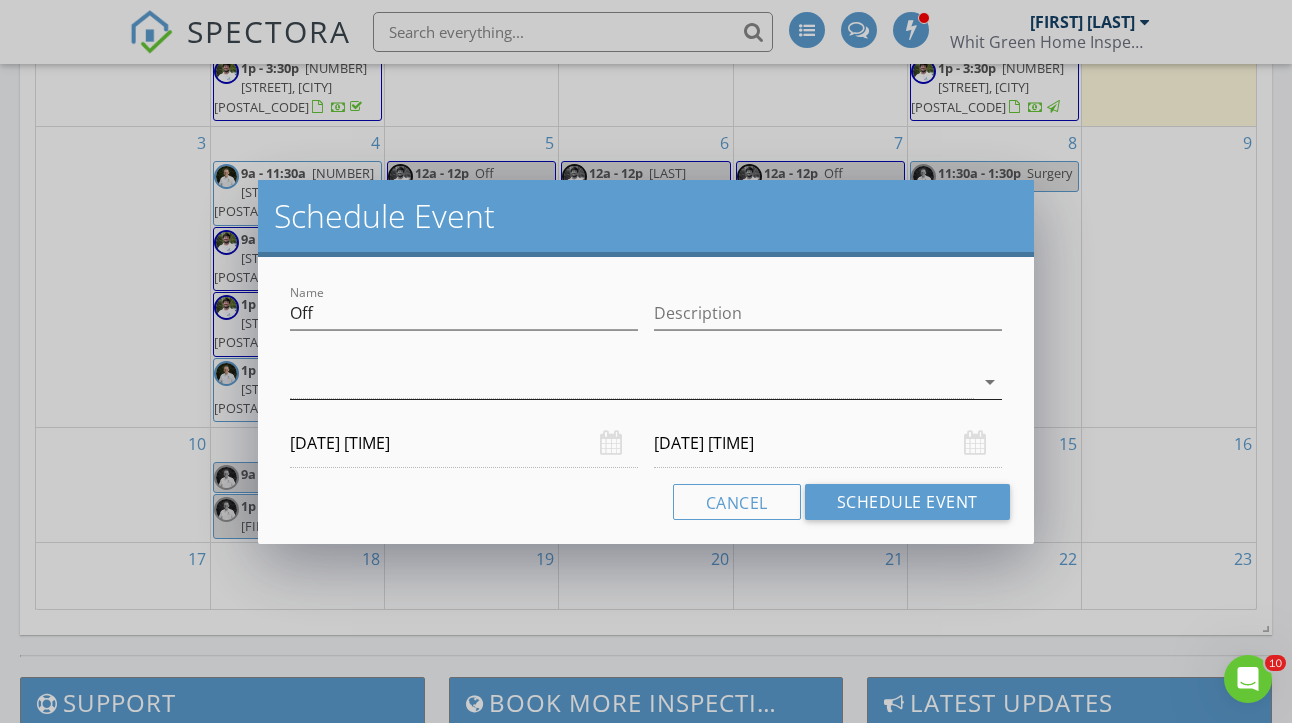 click at bounding box center [631, 382] 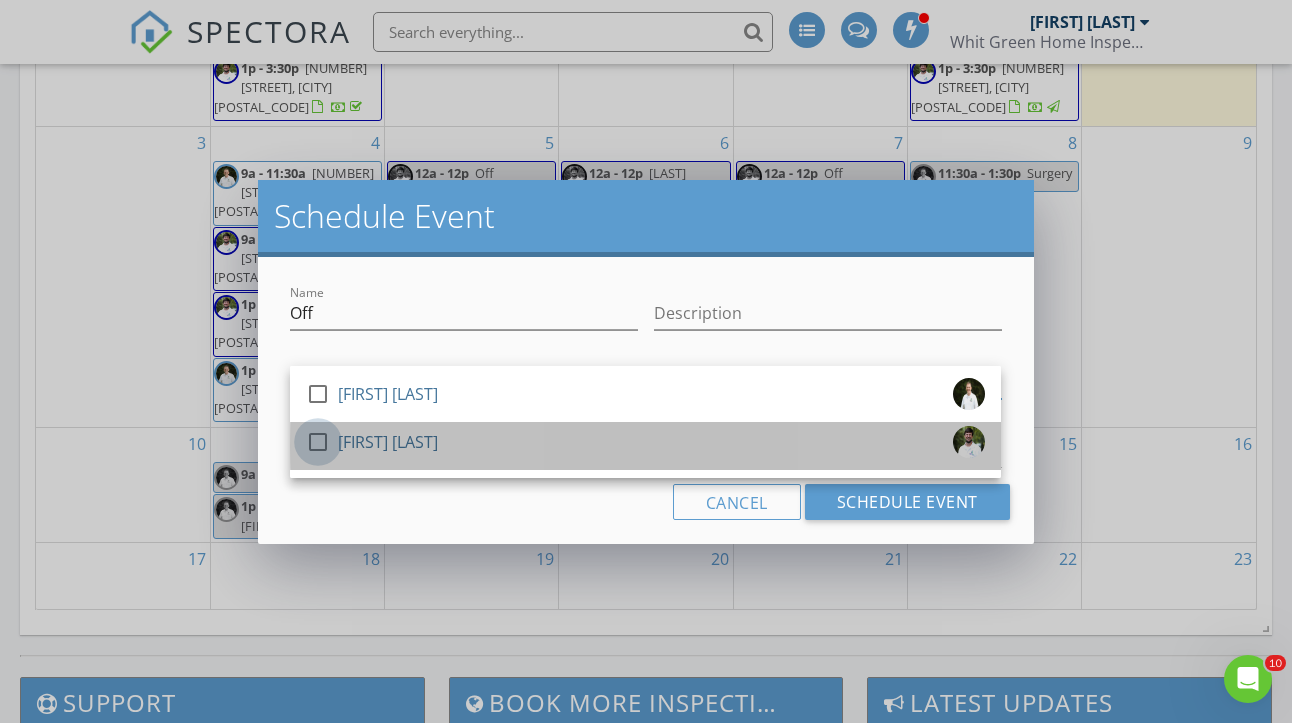 click at bounding box center (318, 442) 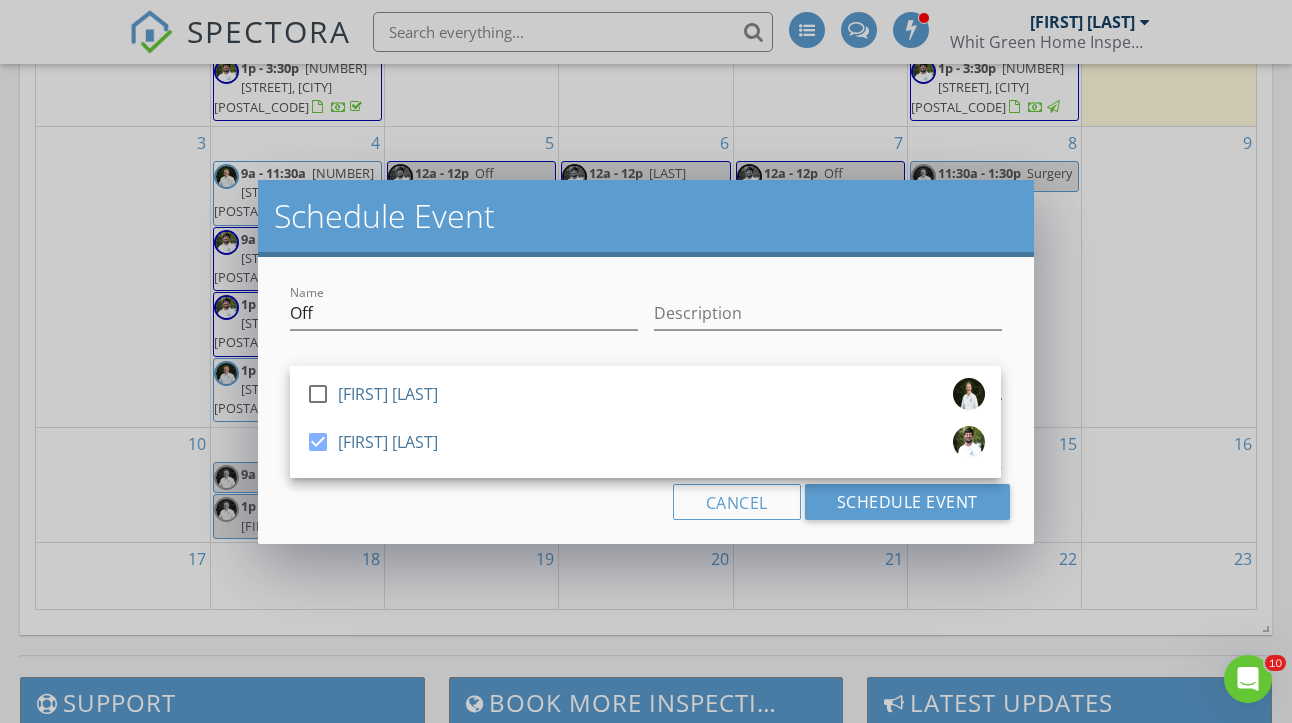 click on "Cancel   Schedule Event" at bounding box center (645, 502) 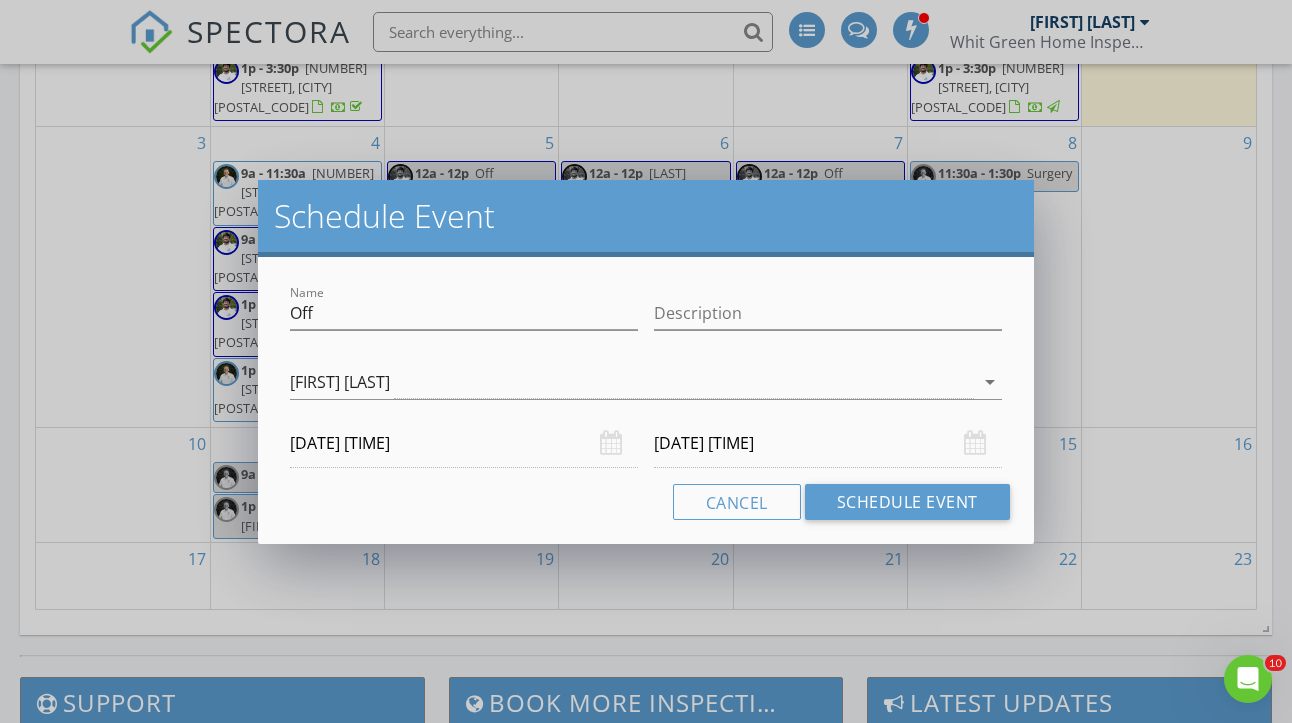 click on "[DATE] [TIME]" at bounding box center [464, 443] 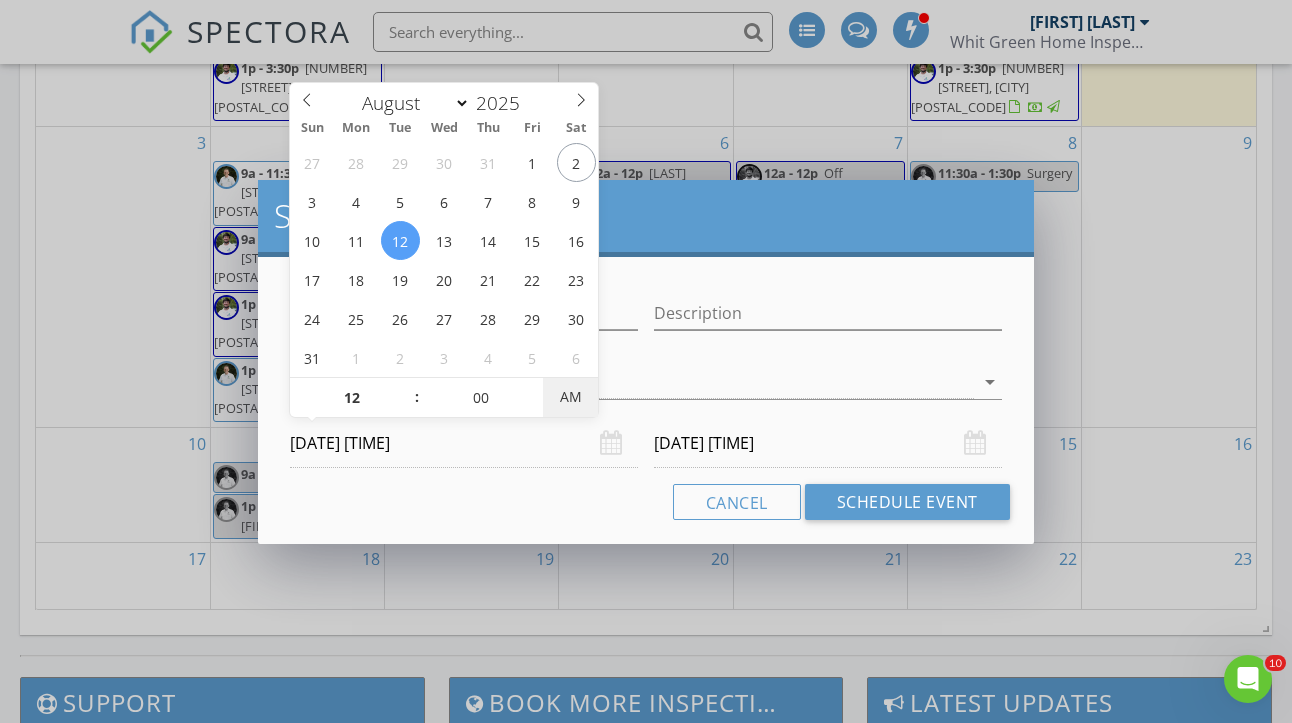 type on "[DATE] [TIME]" 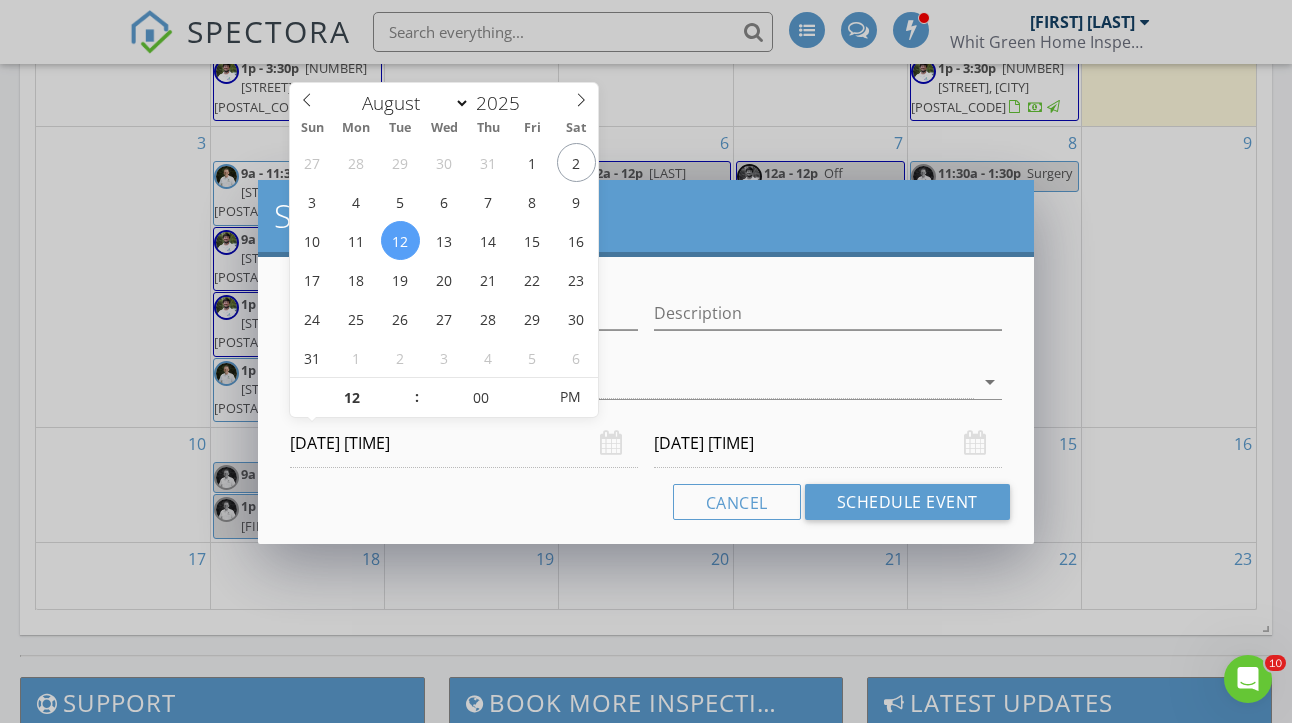 click on "[DATE] [TIME]" at bounding box center [828, 443] 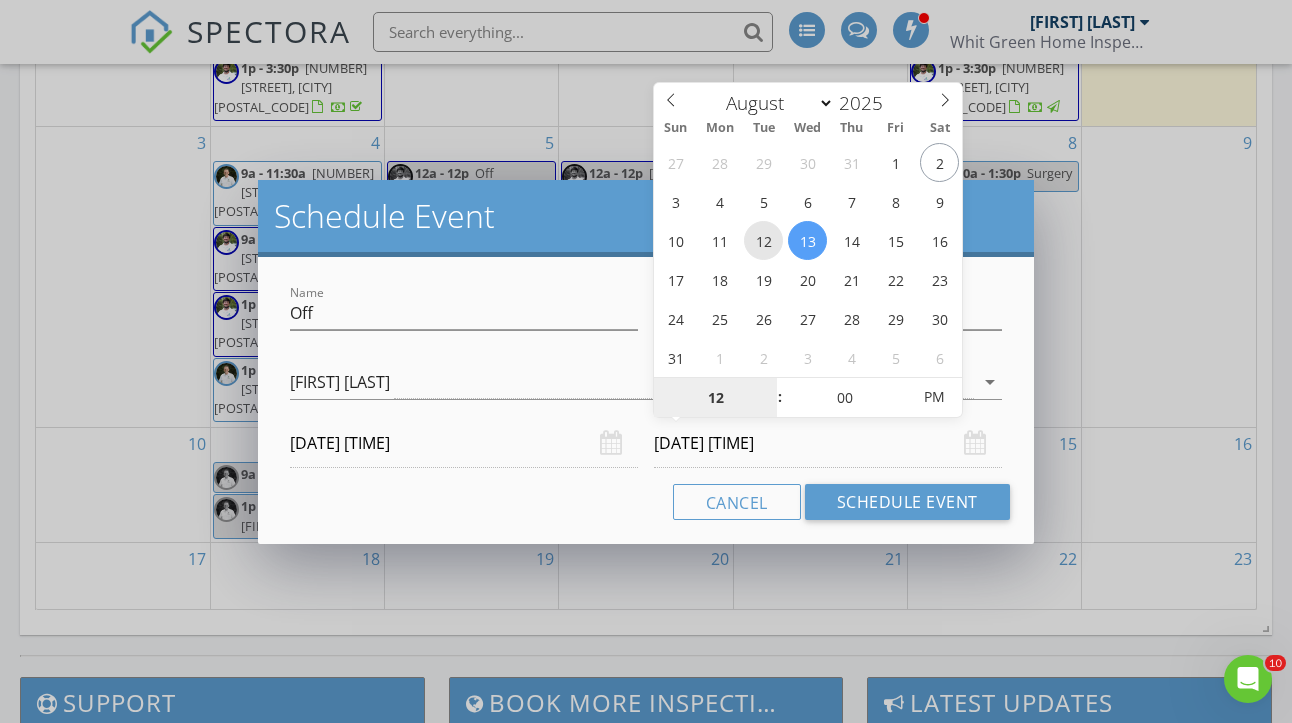 type on "[DATE] [TIME]" 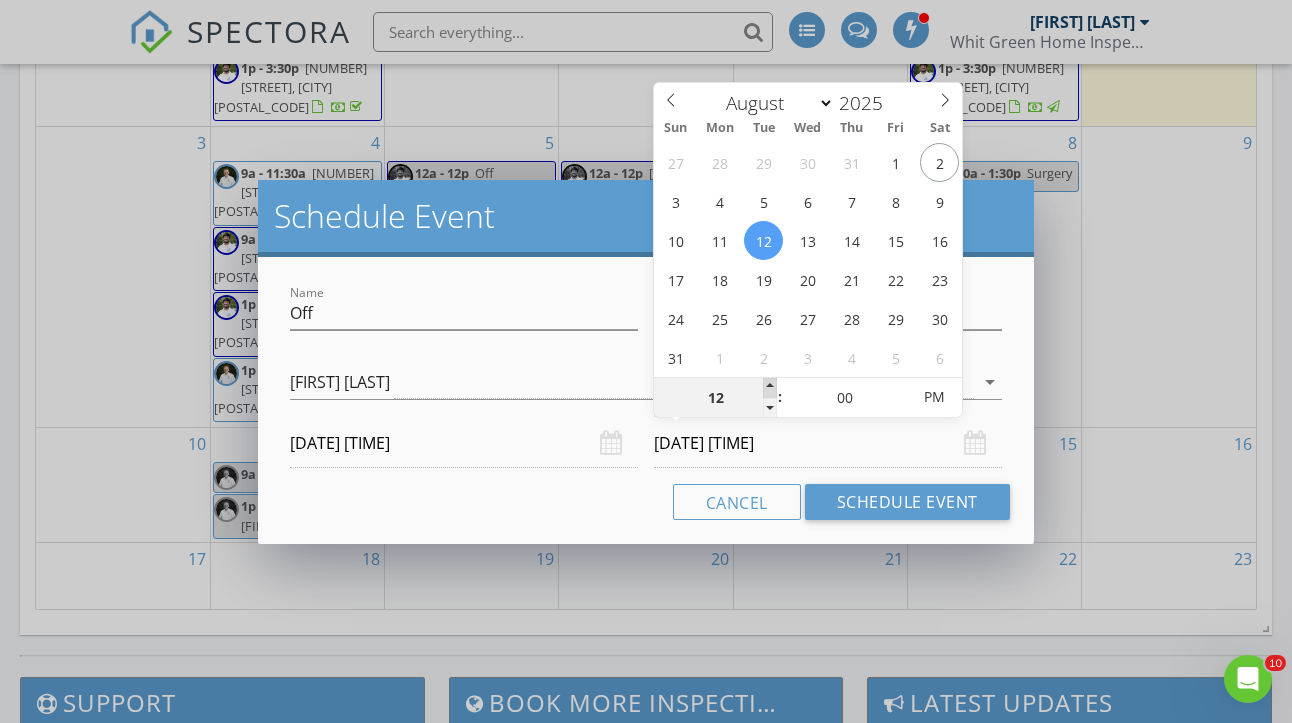 type on "01" 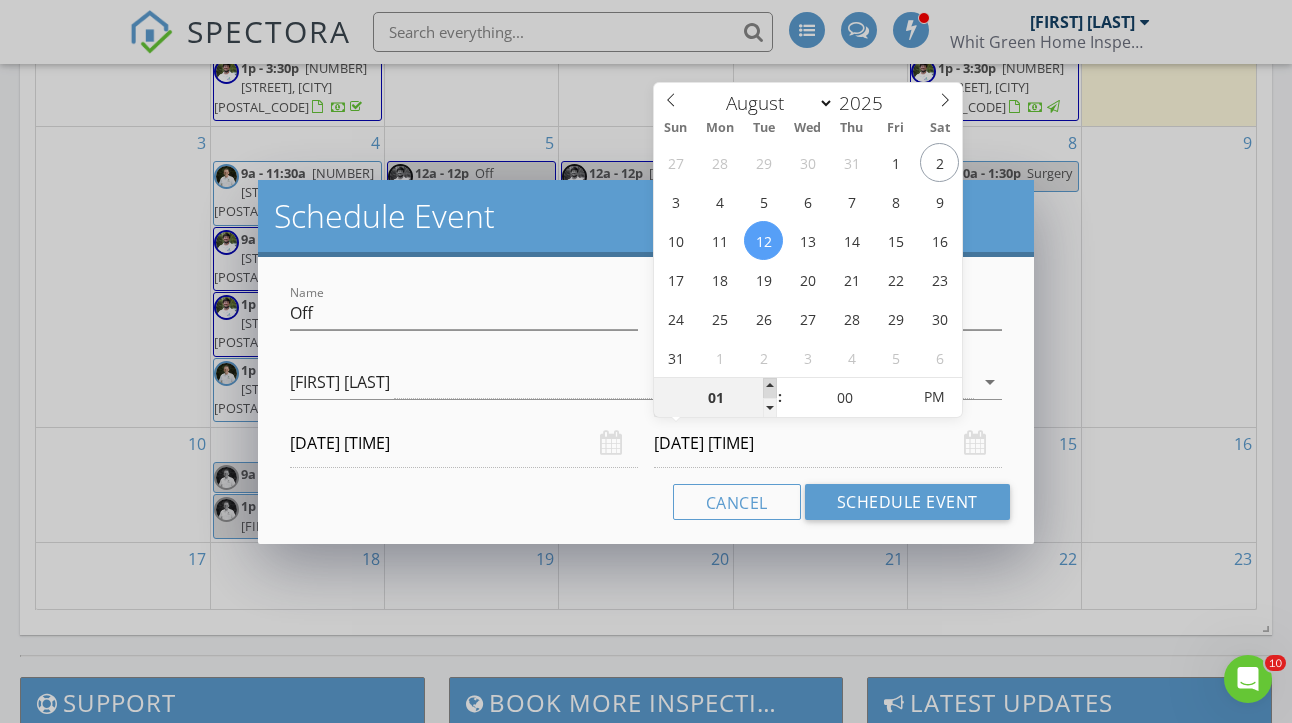 click at bounding box center (770, 388) 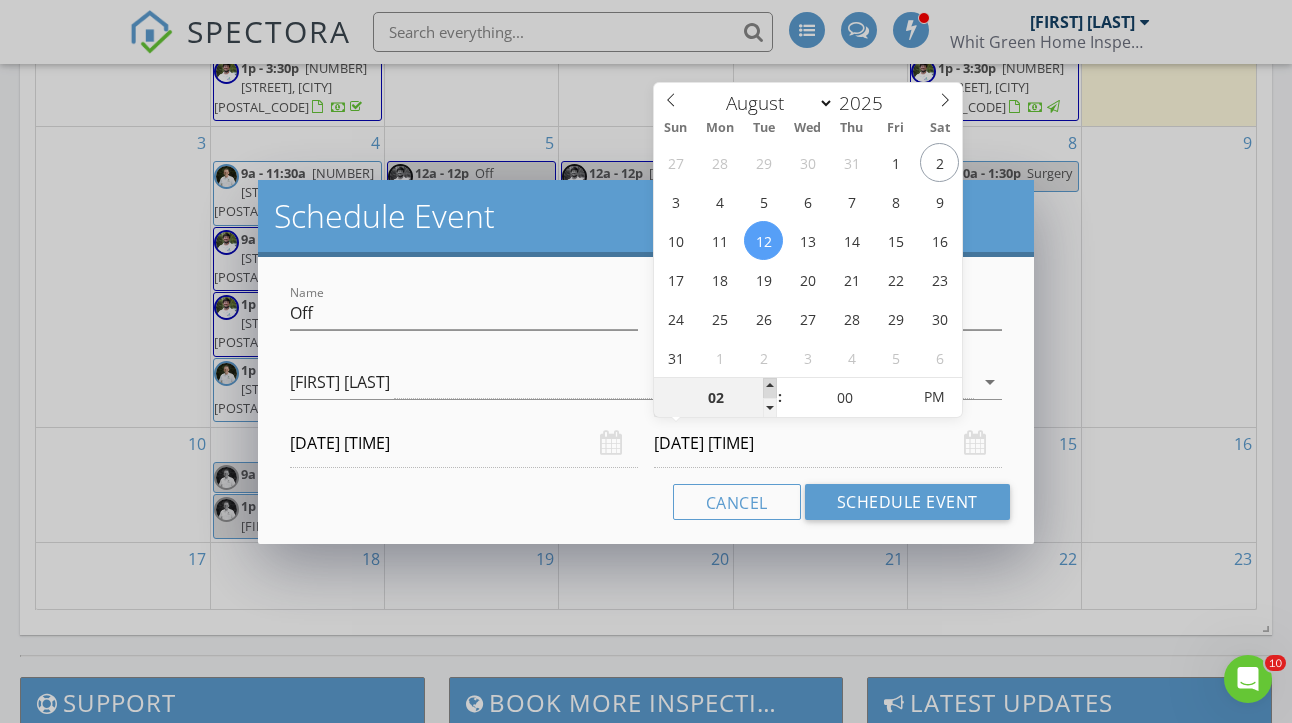 click at bounding box center (770, 388) 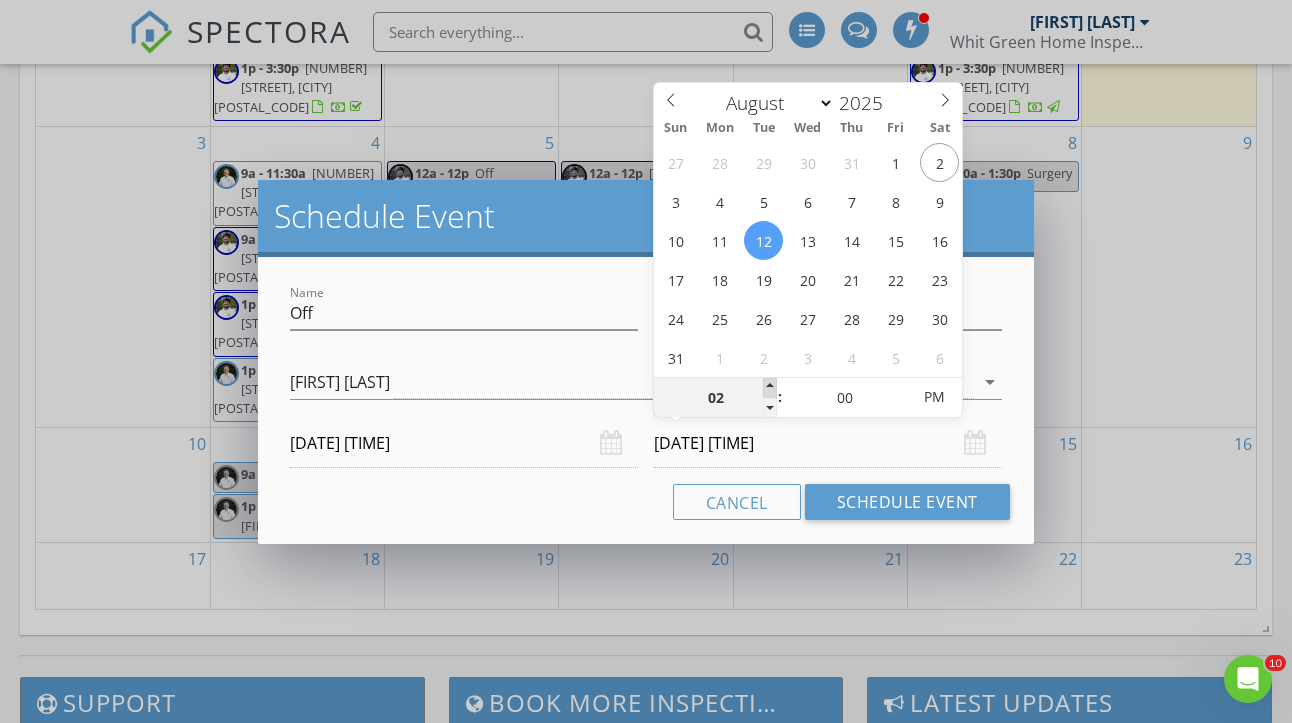 type on "03" 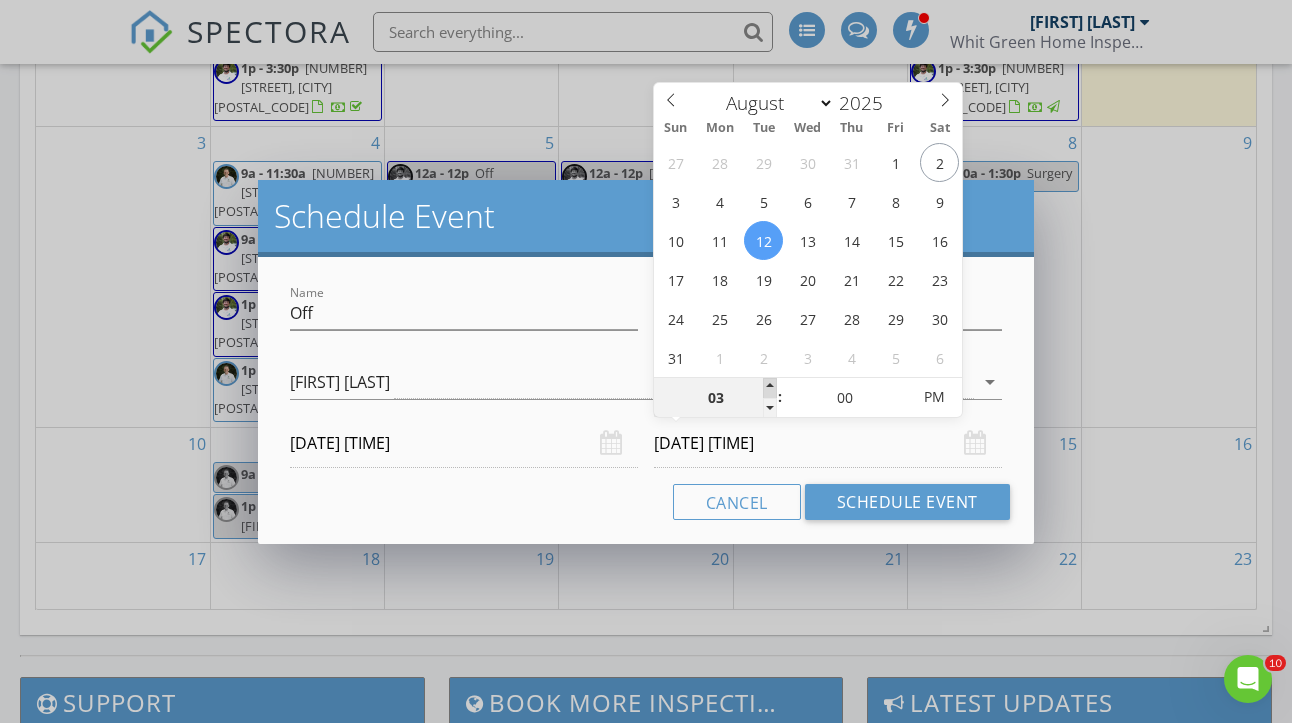 click at bounding box center [770, 388] 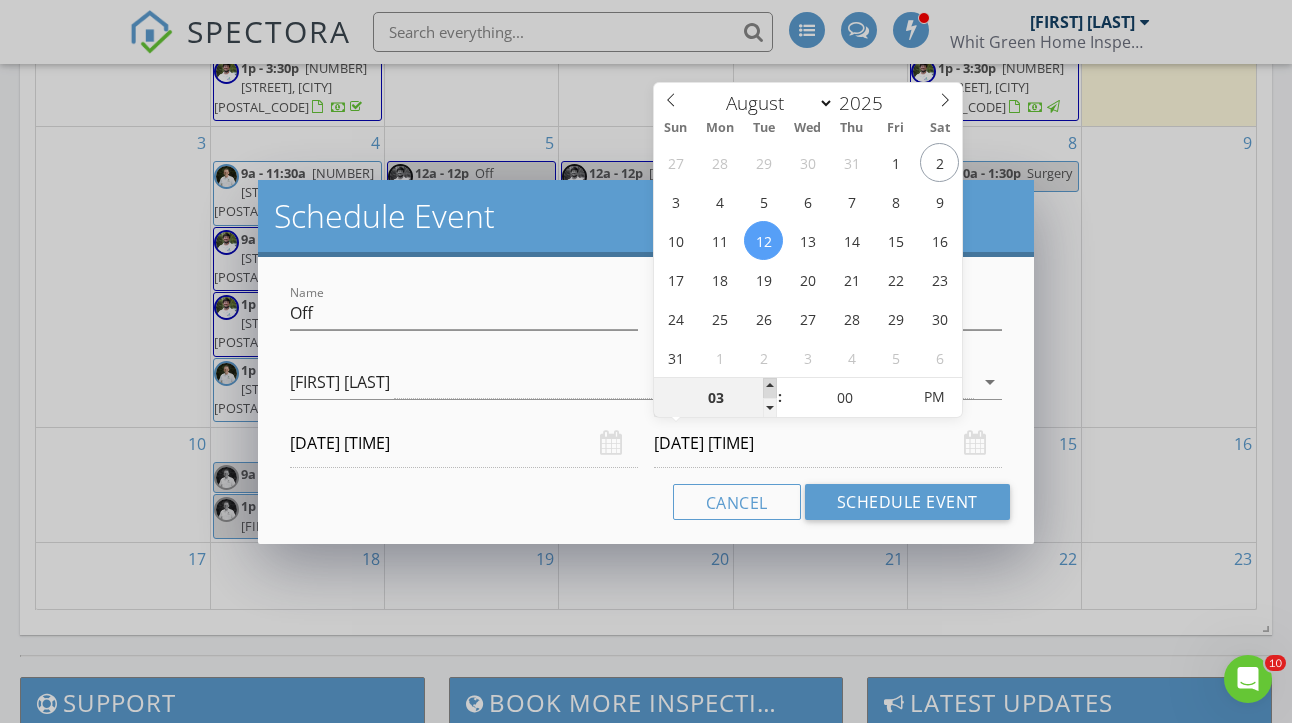 type on "04" 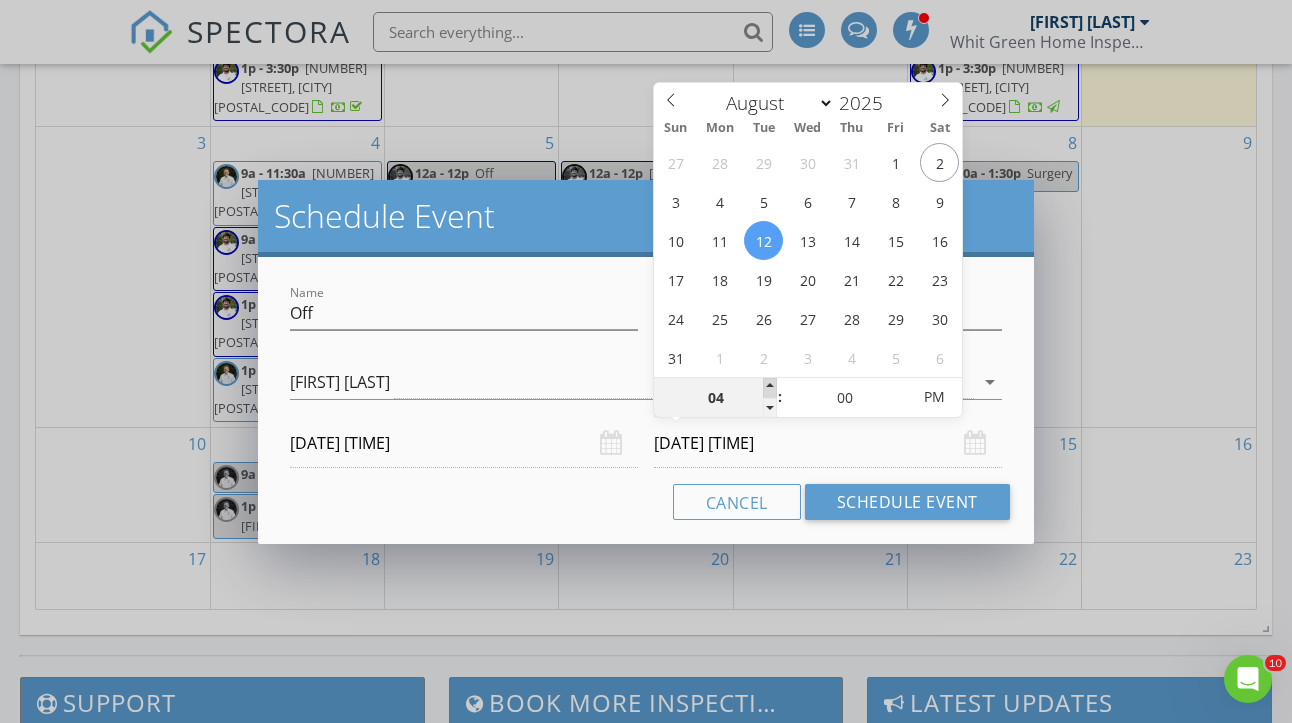 click at bounding box center (770, 388) 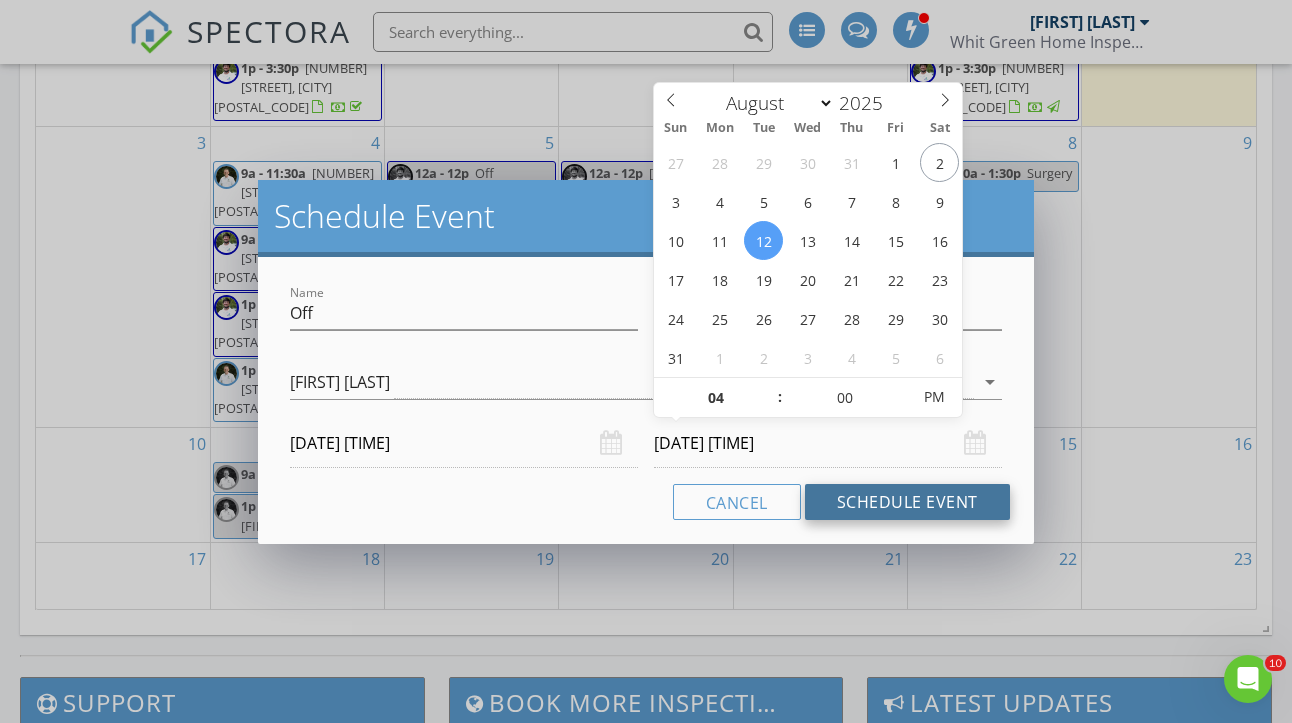 click on "Schedule Event" at bounding box center (907, 502) 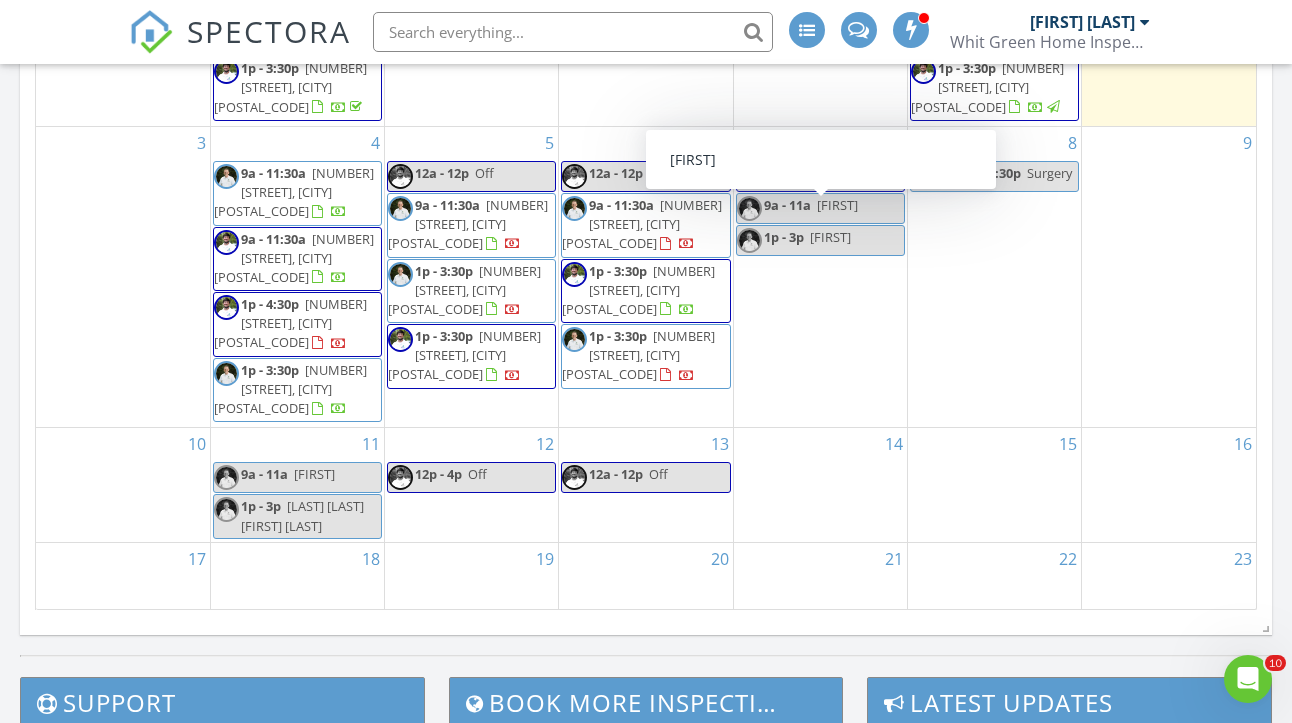 scroll, scrollTop: 26, scrollLeft: 0, axis: vertical 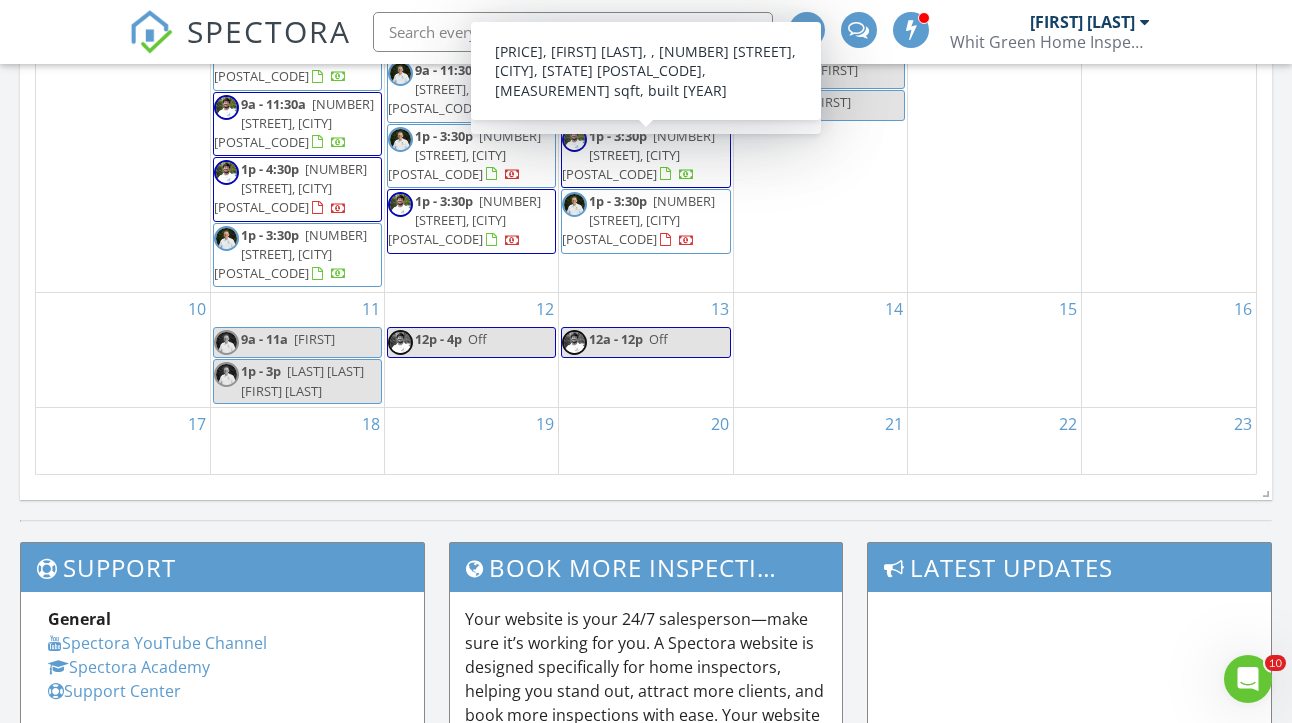 click on "18" at bounding box center [297, 441] 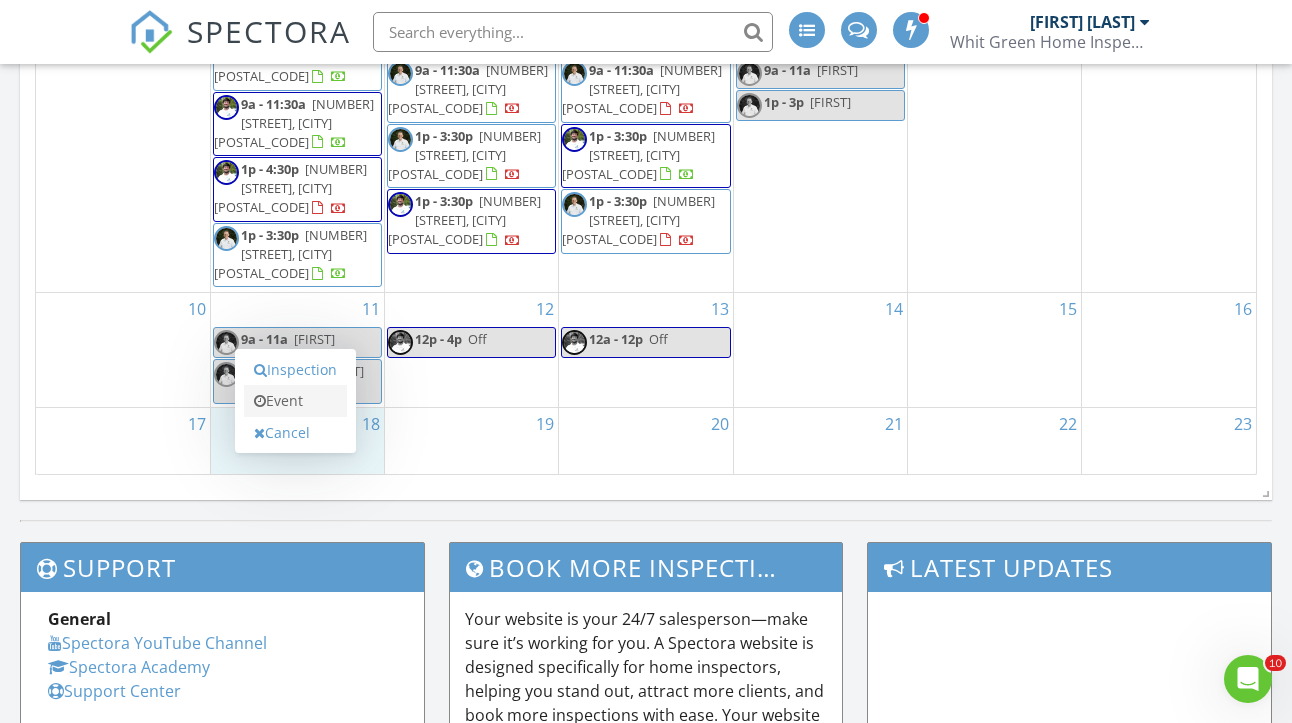 click on "Event" at bounding box center [295, 401] 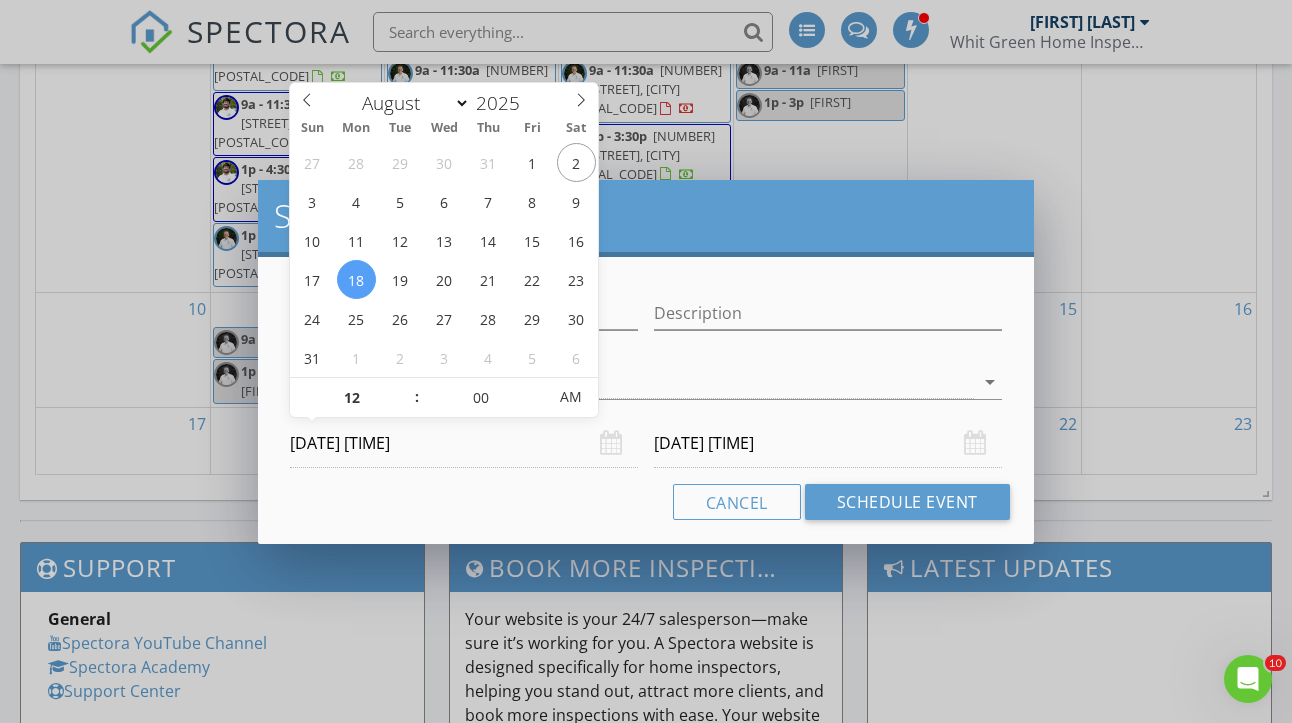 click on "[DATE] [TIME]" at bounding box center (464, 443) 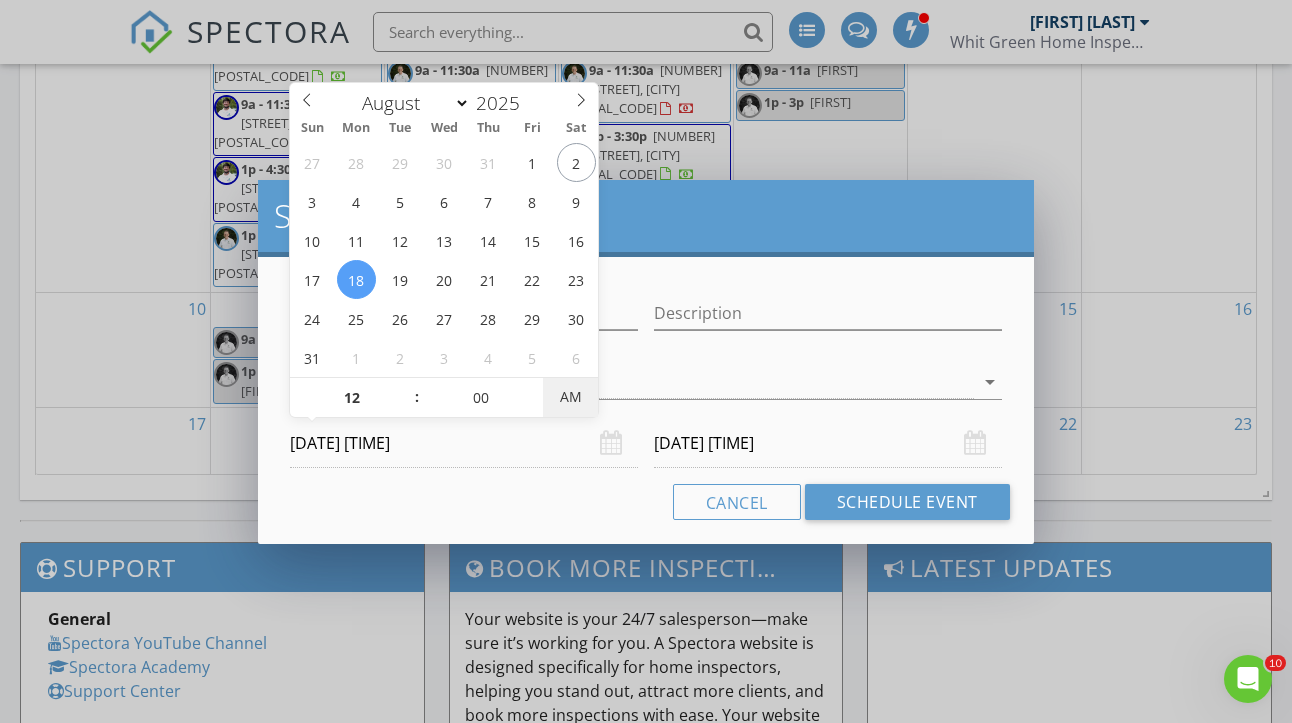 type on "[DATE] [TIME]" 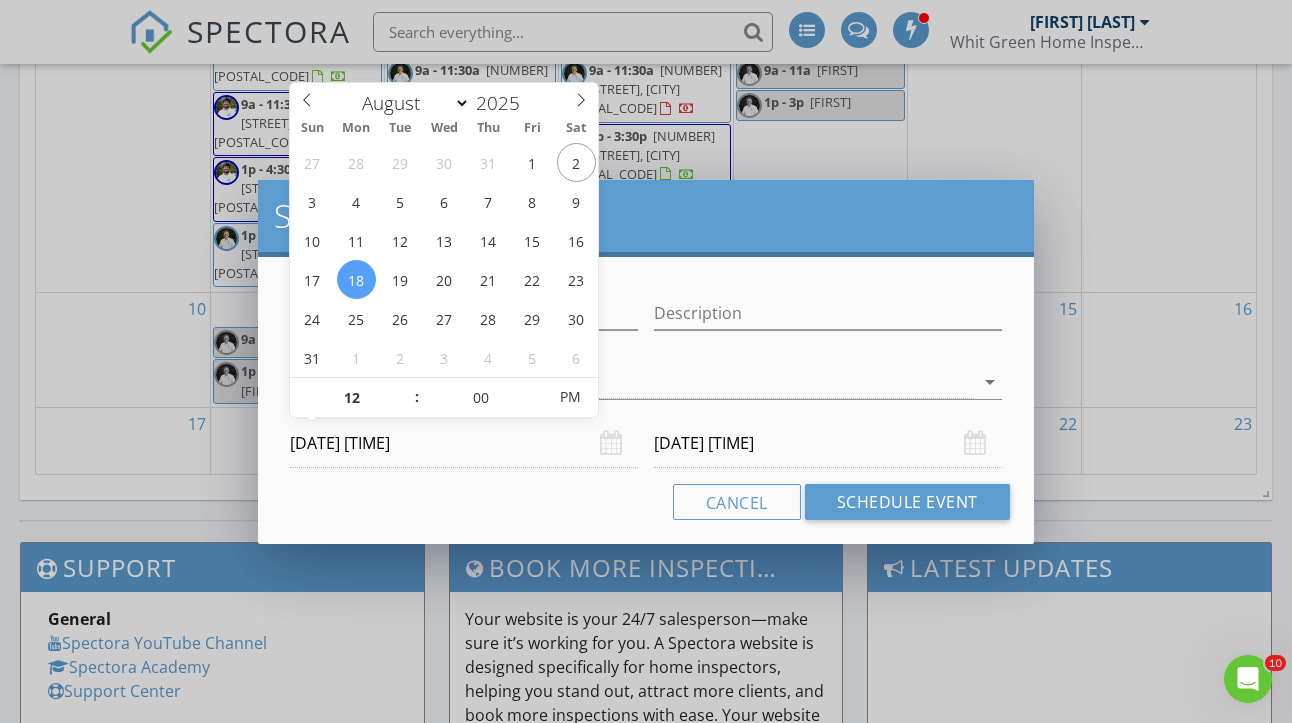 click on "Cancel   Schedule Event" at bounding box center (645, 502) 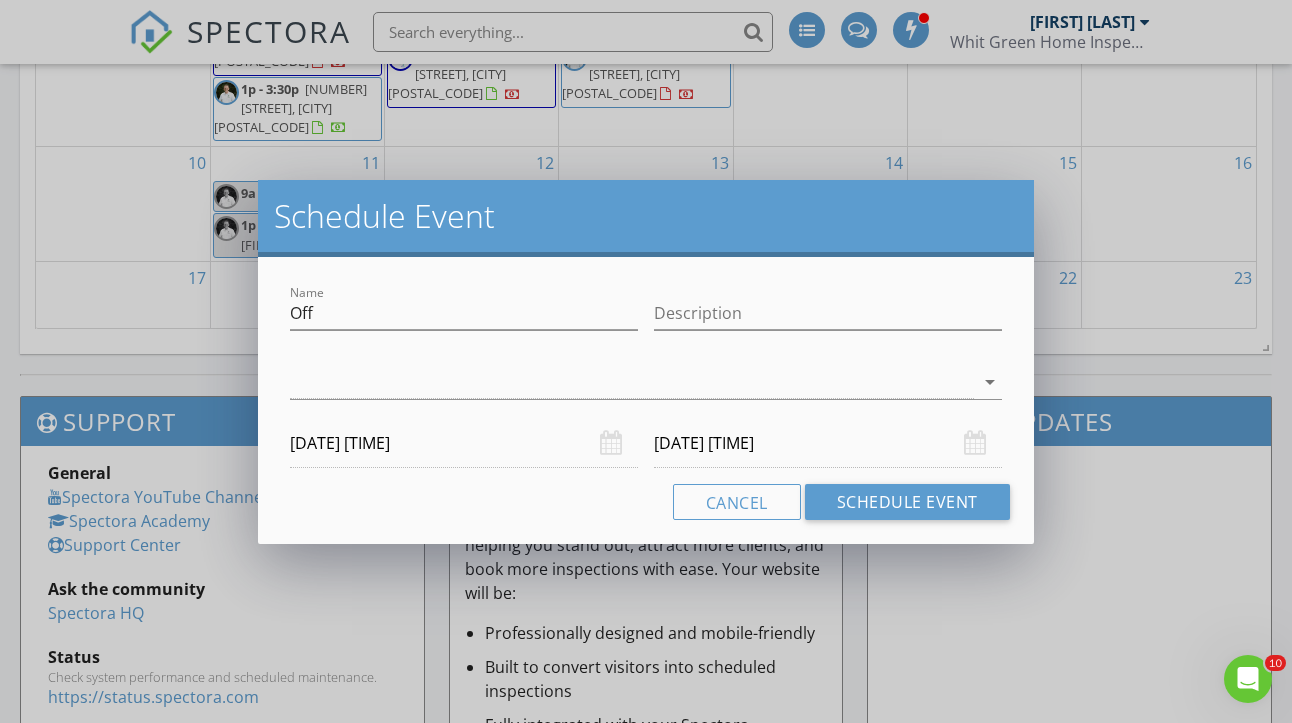 scroll, scrollTop: 1500, scrollLeft: 0, axis: vertical 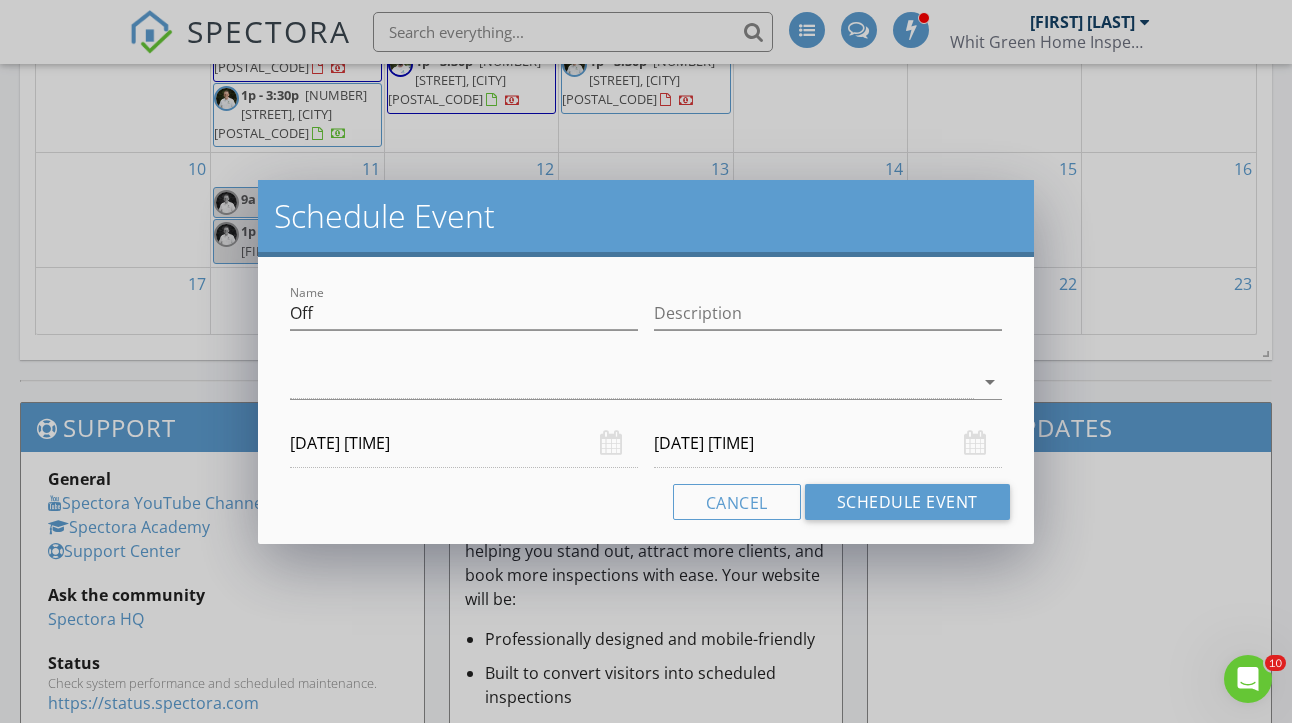 click on "[DATE] [TIME]" at bounding box center [828, 443] 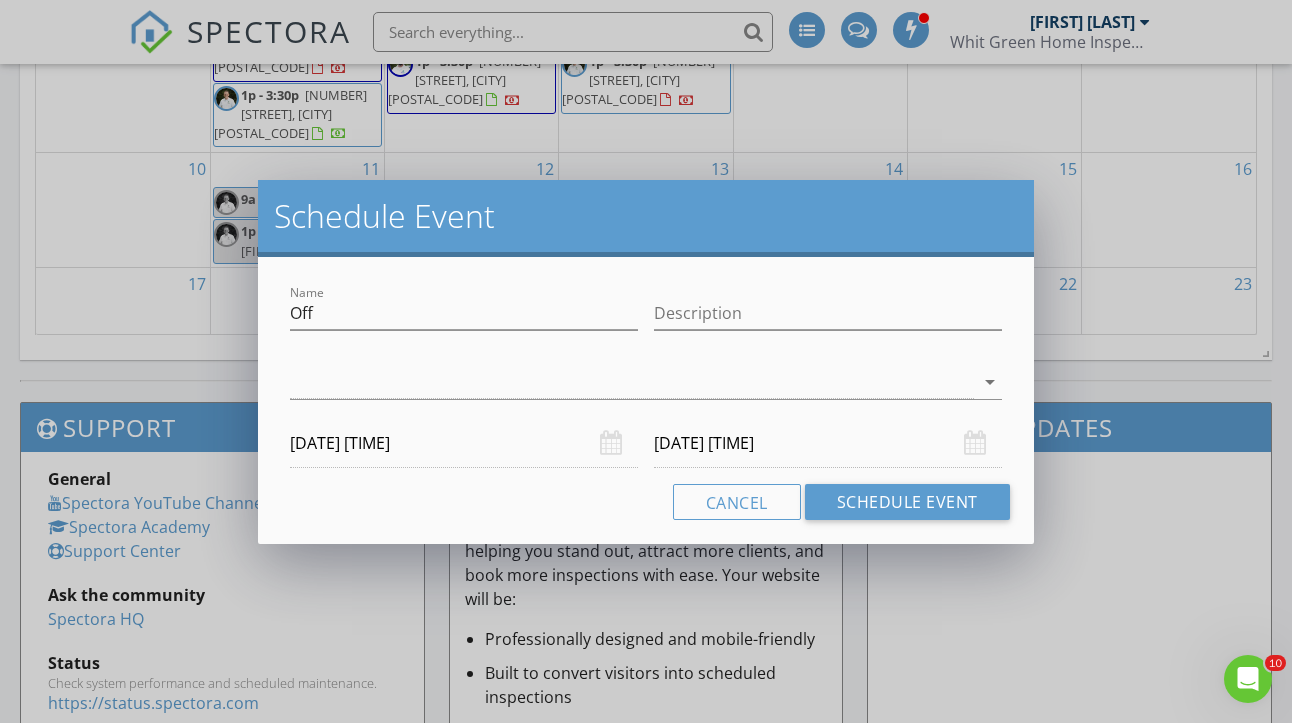 click on "[DATE] [TIME]" at bounding box center [828, 443] 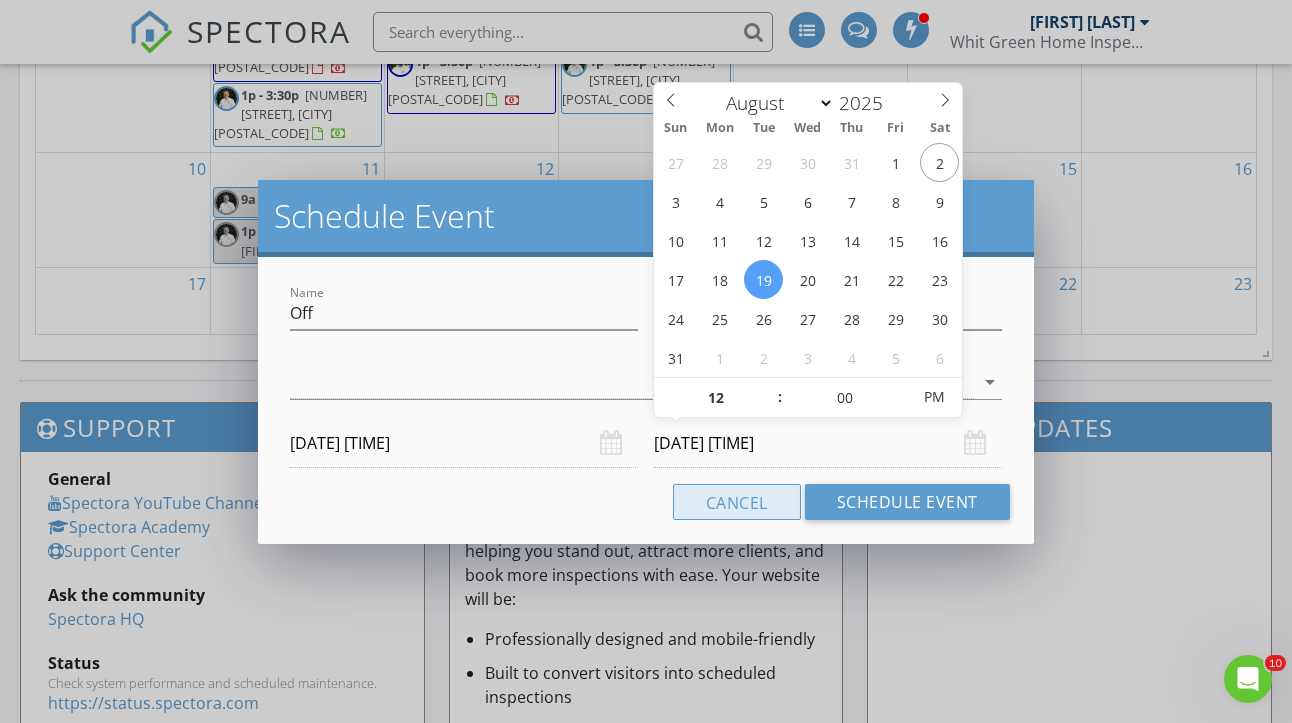 click on "Cancel" at bounding box center (737, 502) 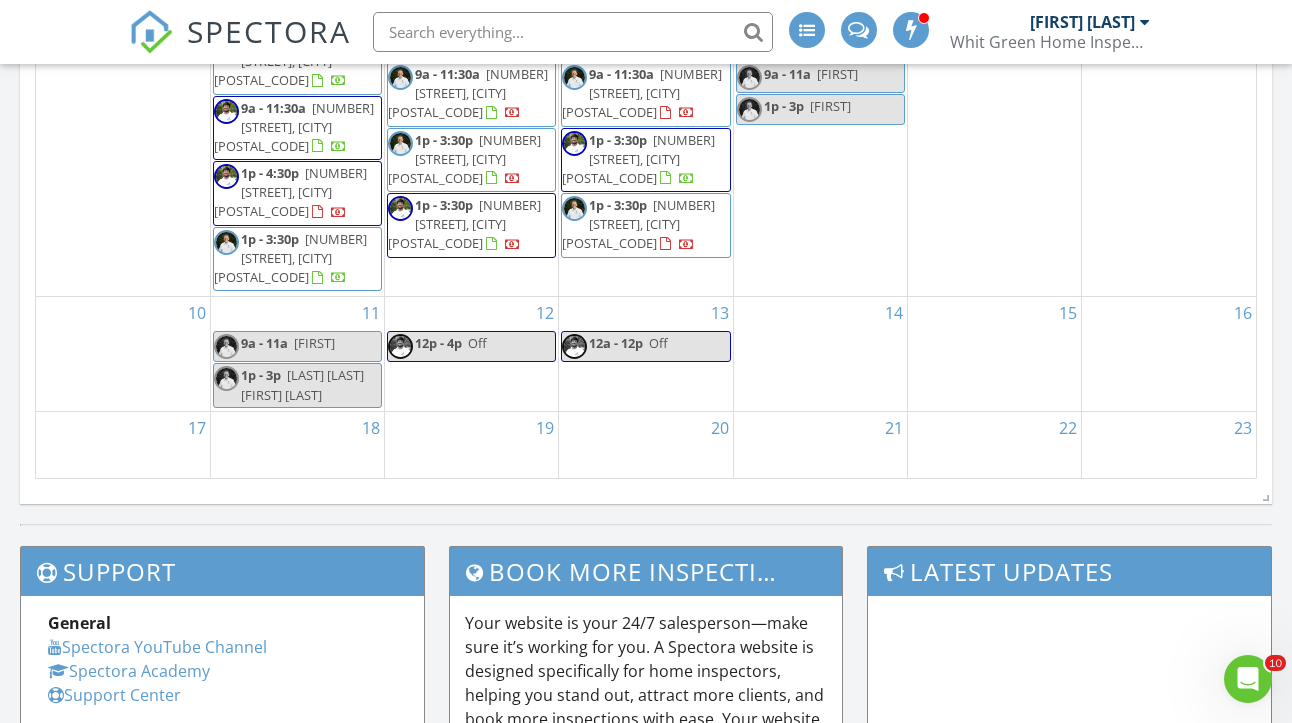 scroll, scrollTop: 1363, scrollLeft: 0, axis: vertical 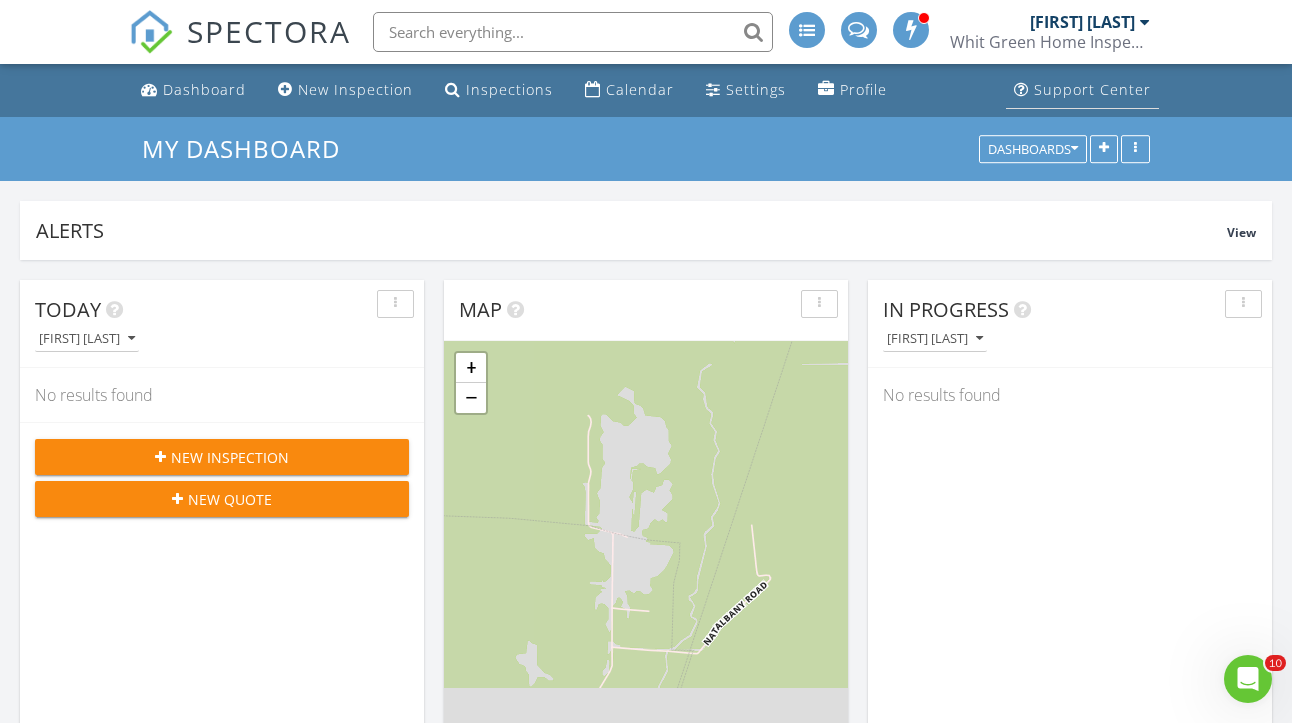 click on "Support Center" at bounding box center (1092, 89) 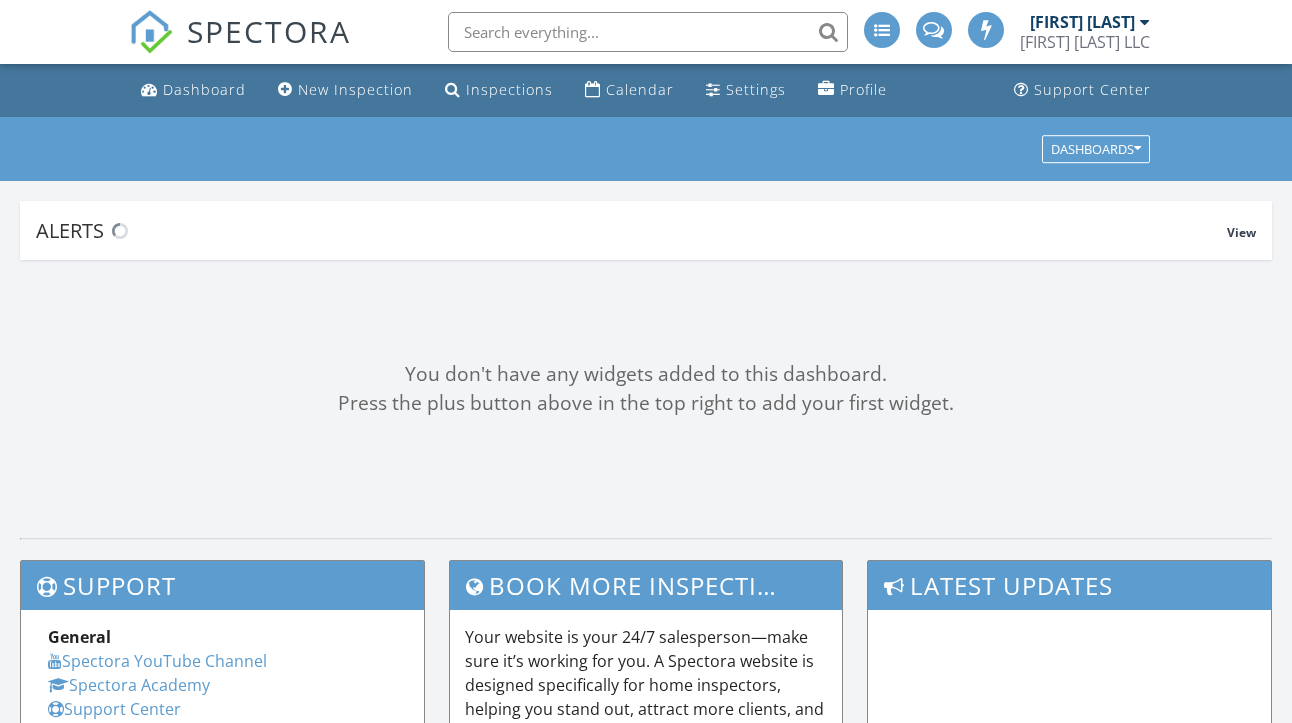 scroll, scrollTop: 0, scrollLeft: 0, axis: both 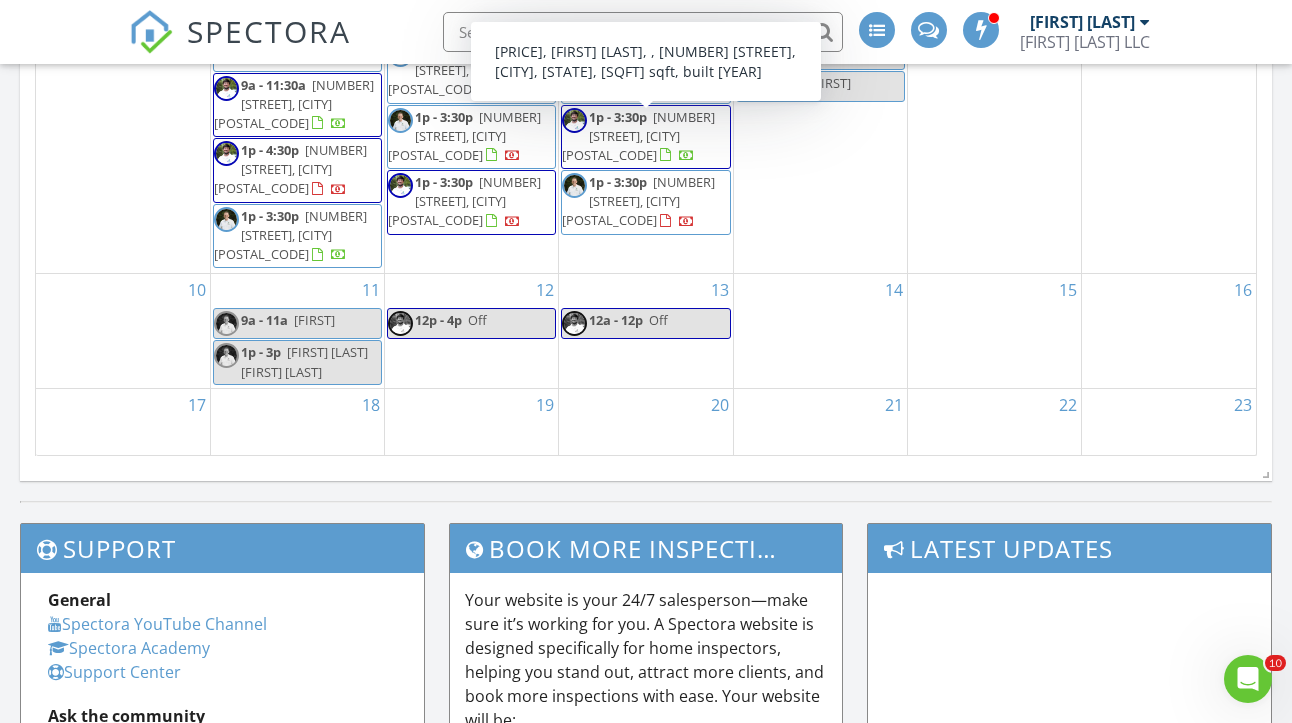 click on "18" at bounding box center (297, 422) 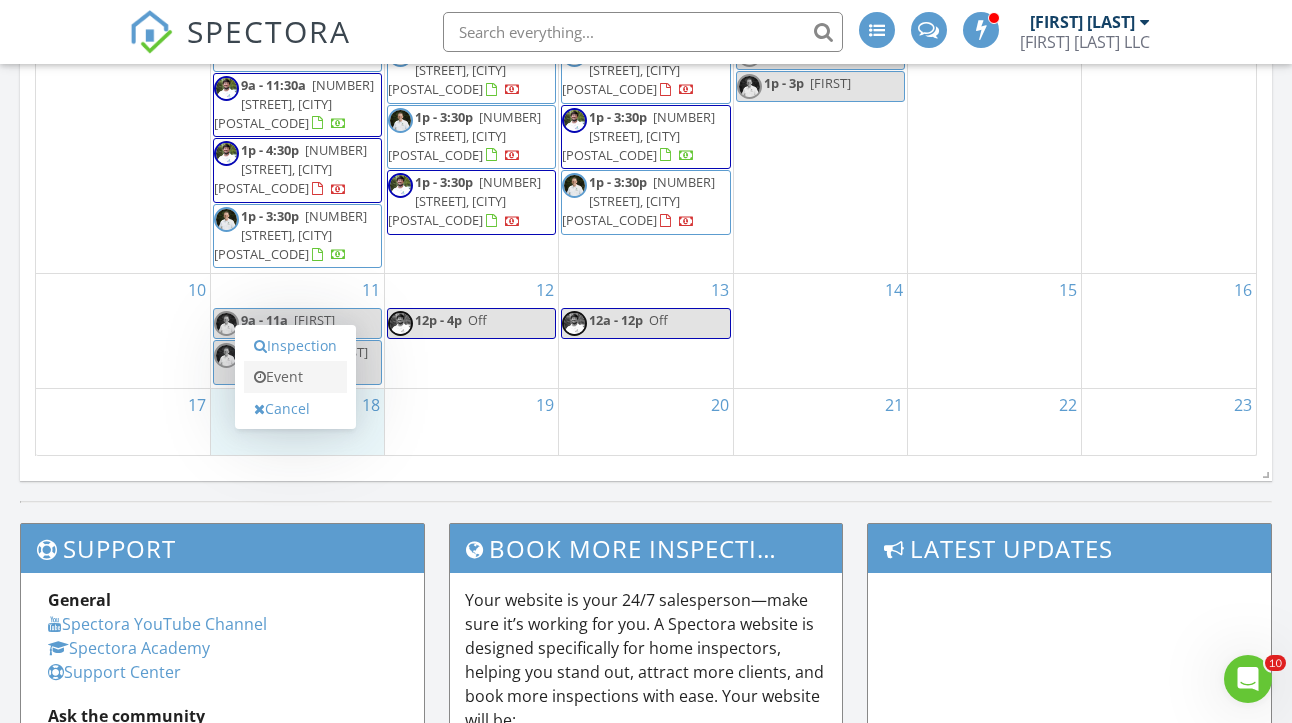 click on "Event" at bounding box center [295, 377] 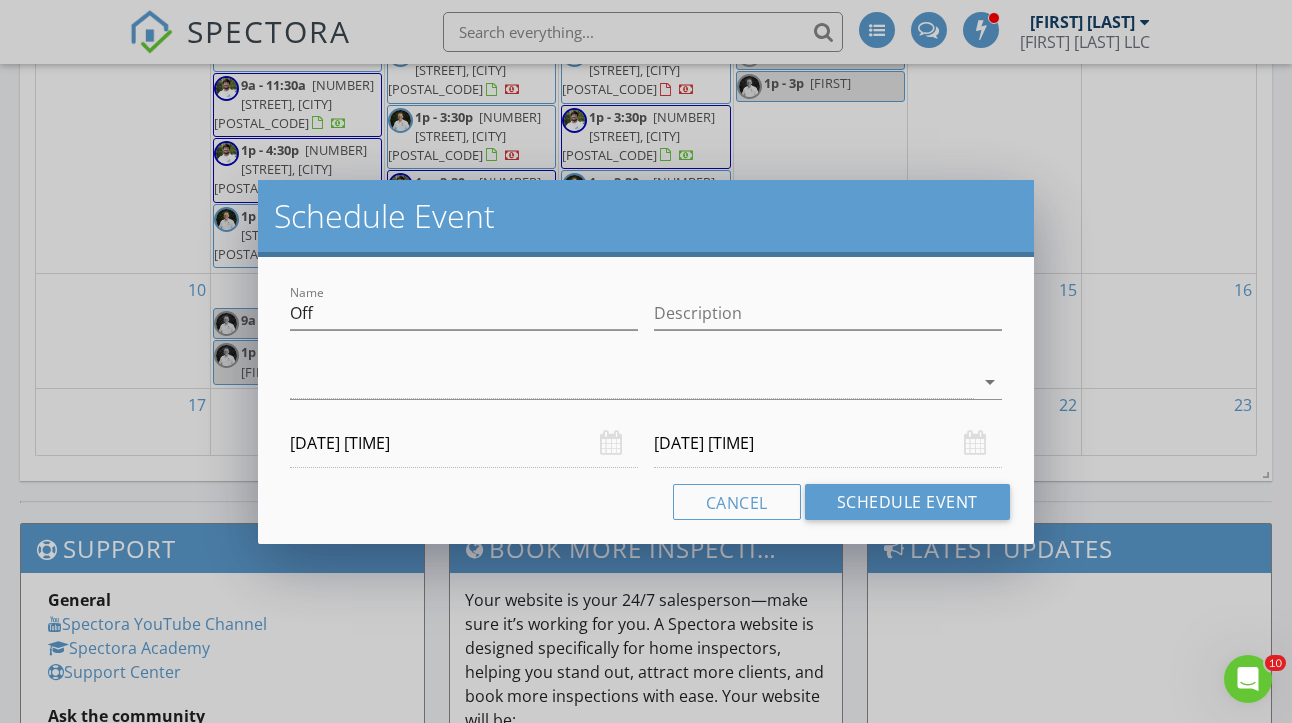 click on "[DATE] [TIME]" at bounding box center (464, 443) 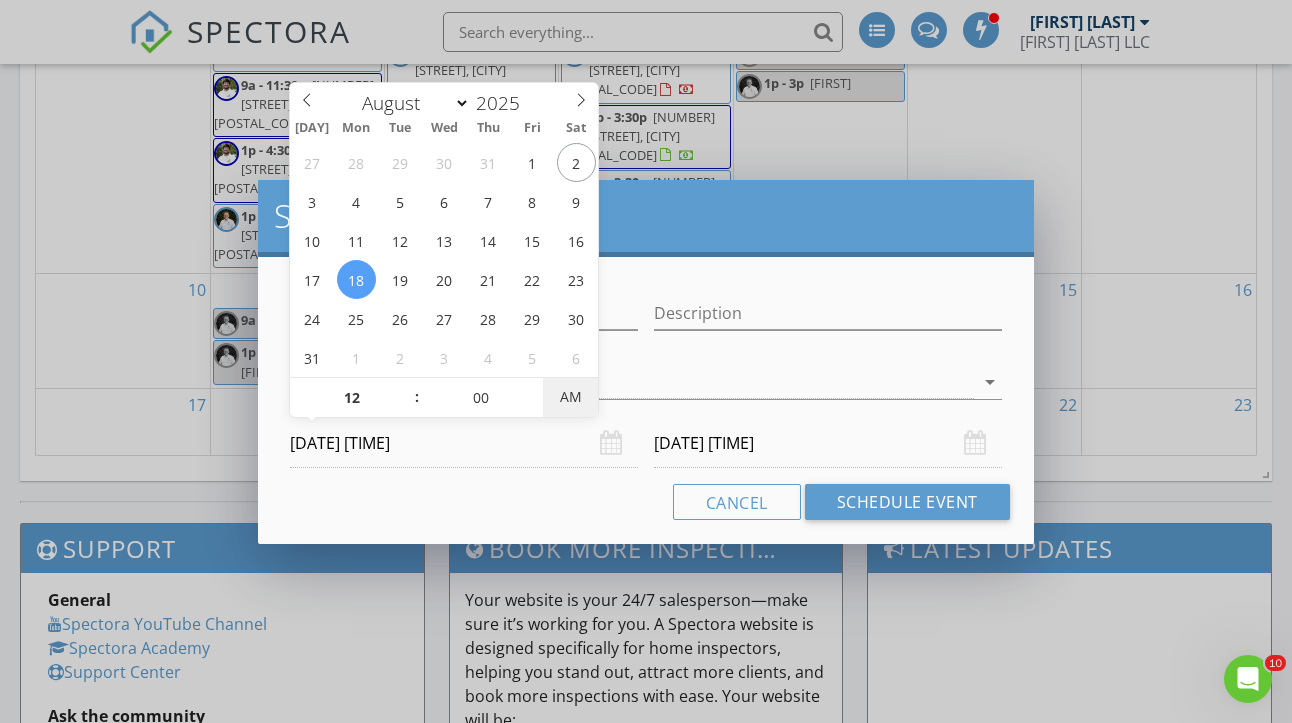 type on "[DATE] [TIME]" 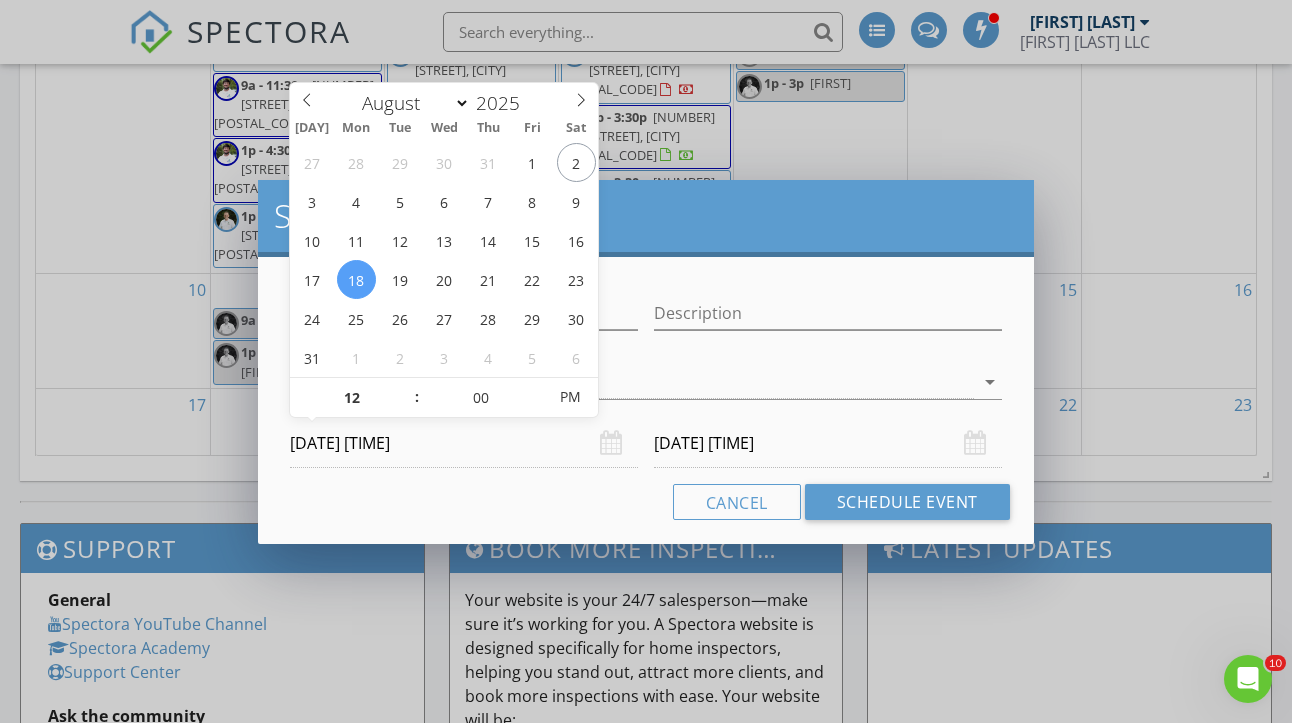 click on "Name Off   Description     check_box_outline_blank   Whit Green   check_box_outline_blank   Louis Schaff   arrow_drop_down   08/18/2025 12:00 PM   08/19/2025 12:00 PM         Cancel   Schedule Event" at bounding box center [645, 400] 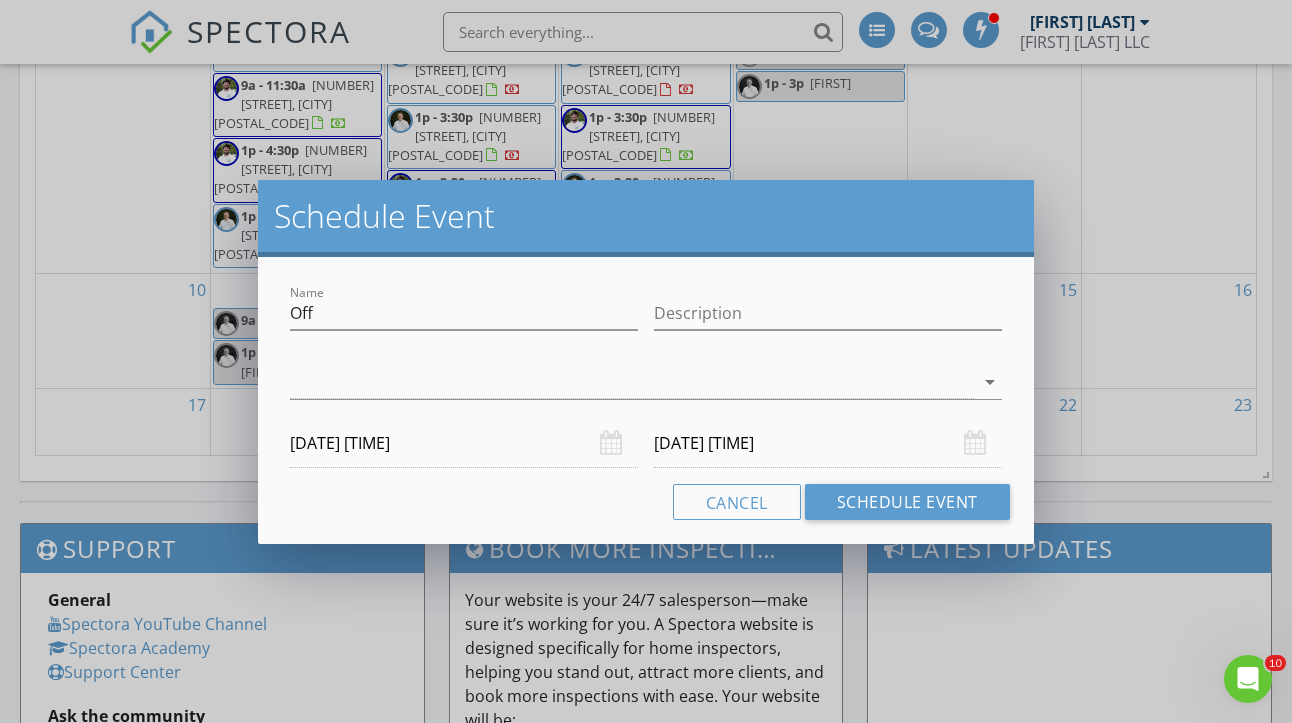 click on "[DATE] [TIME]" at bounding box center [828, 443] 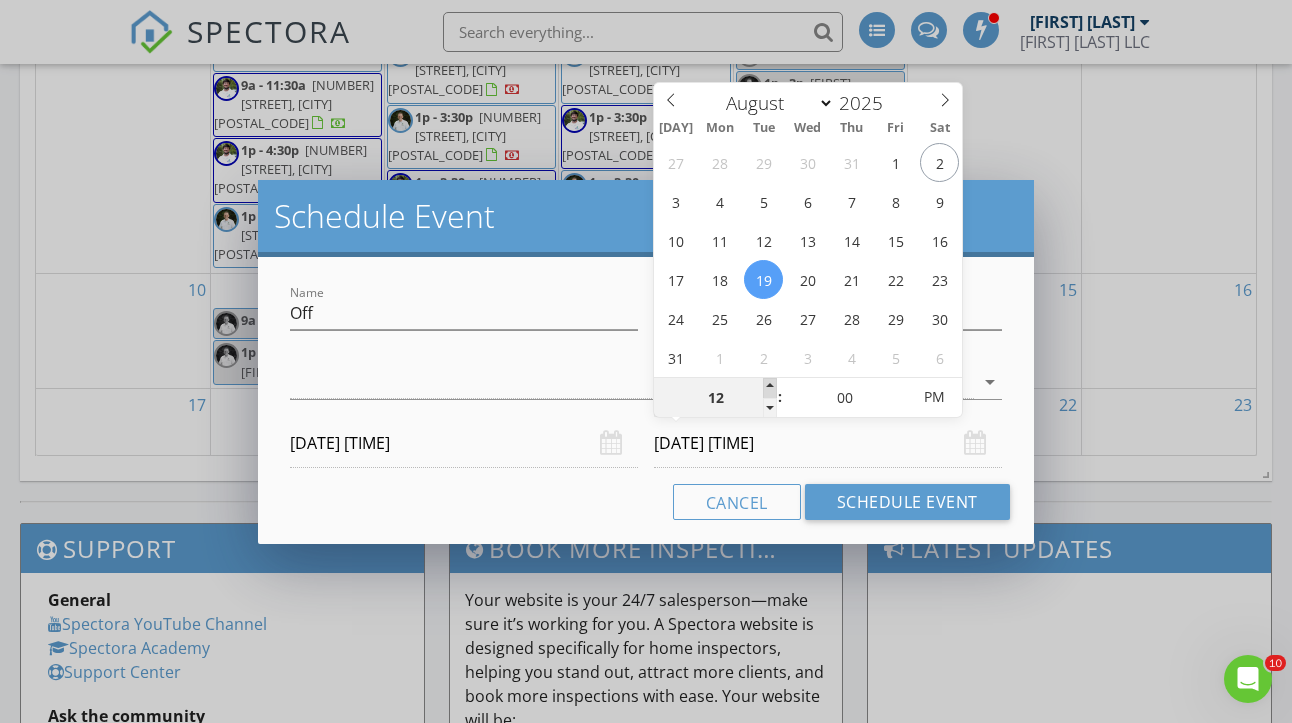 type on "01" 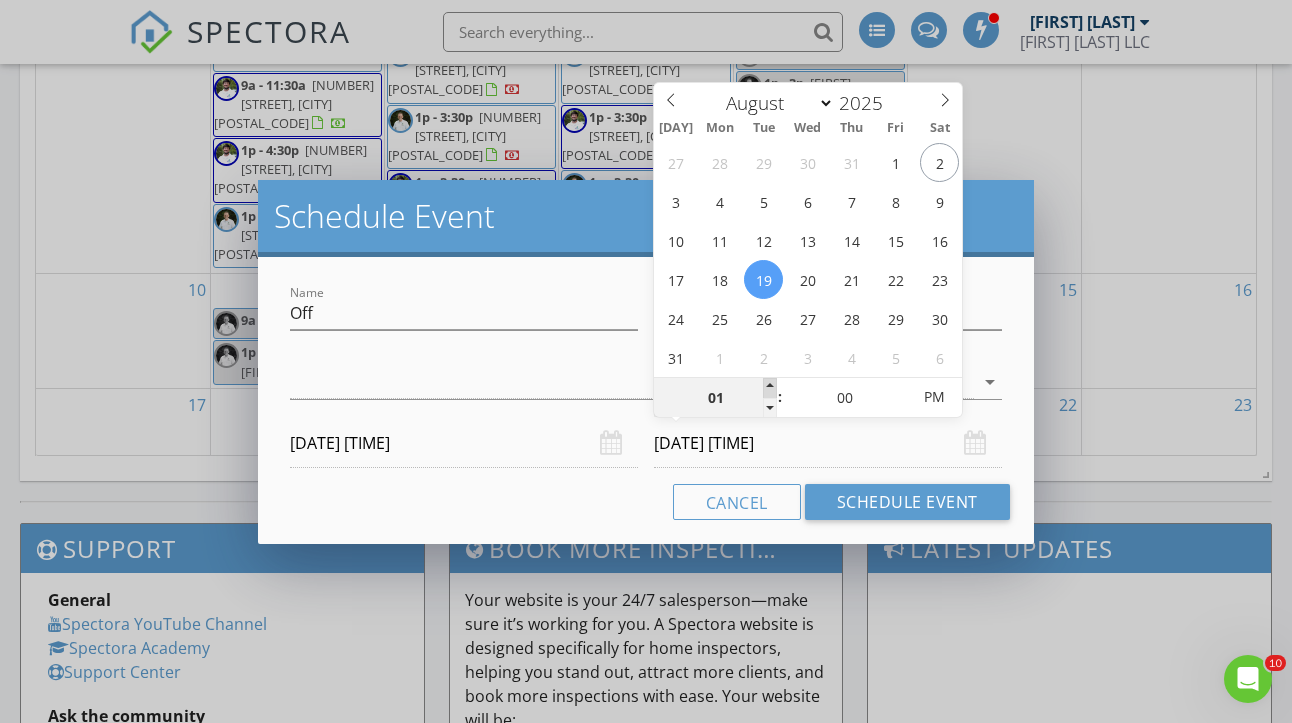click at bounding box center (770, 388) 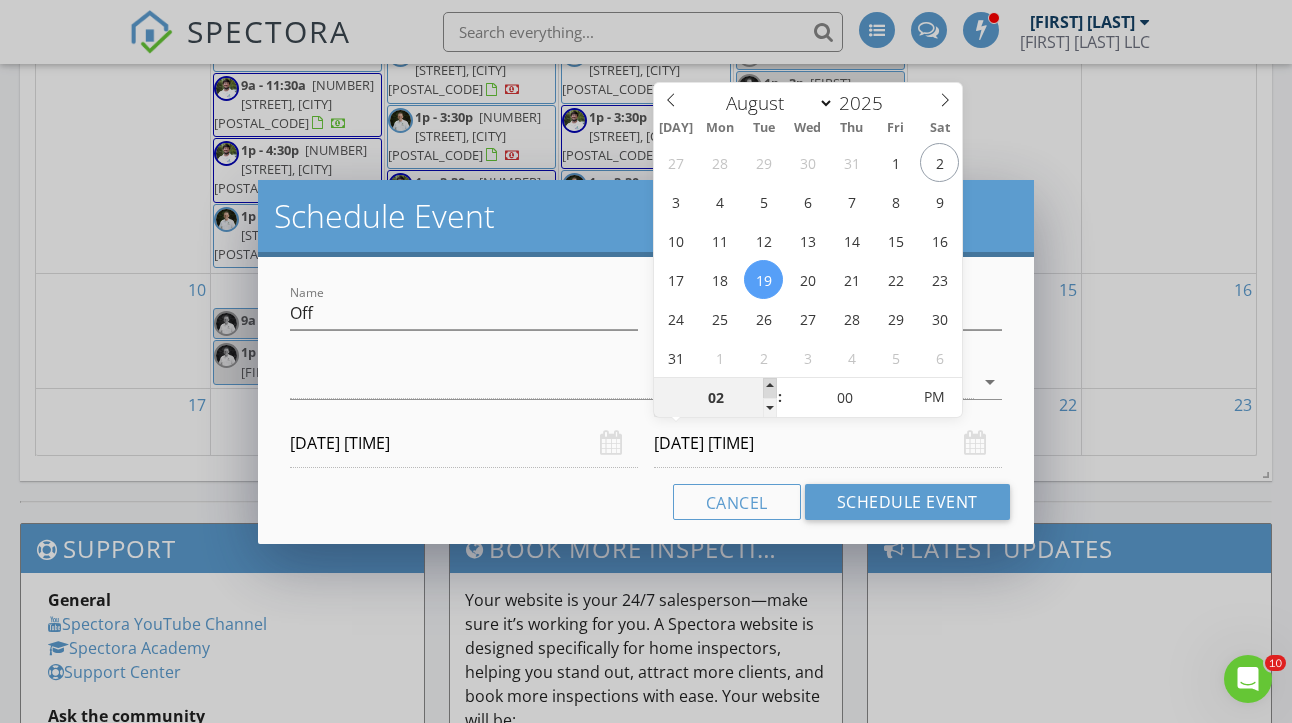 click at bounding box center [770, 388] 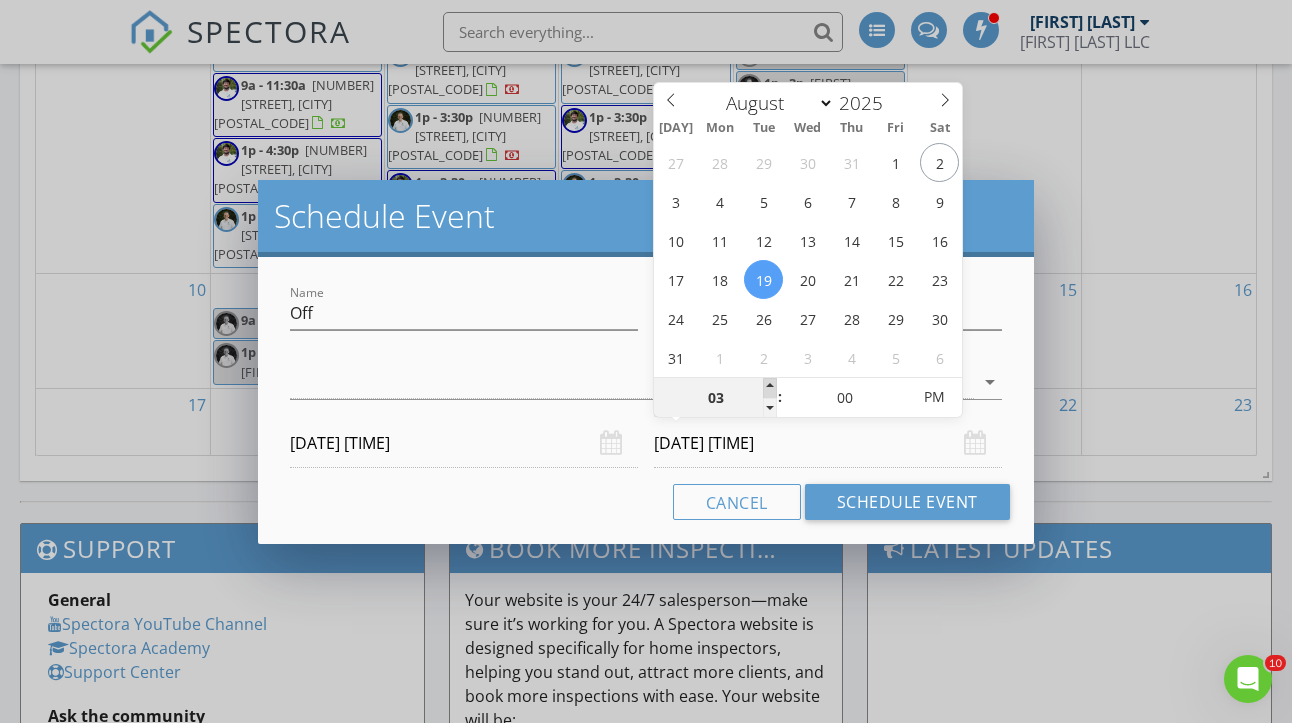 click at bounding box center (770, 388) 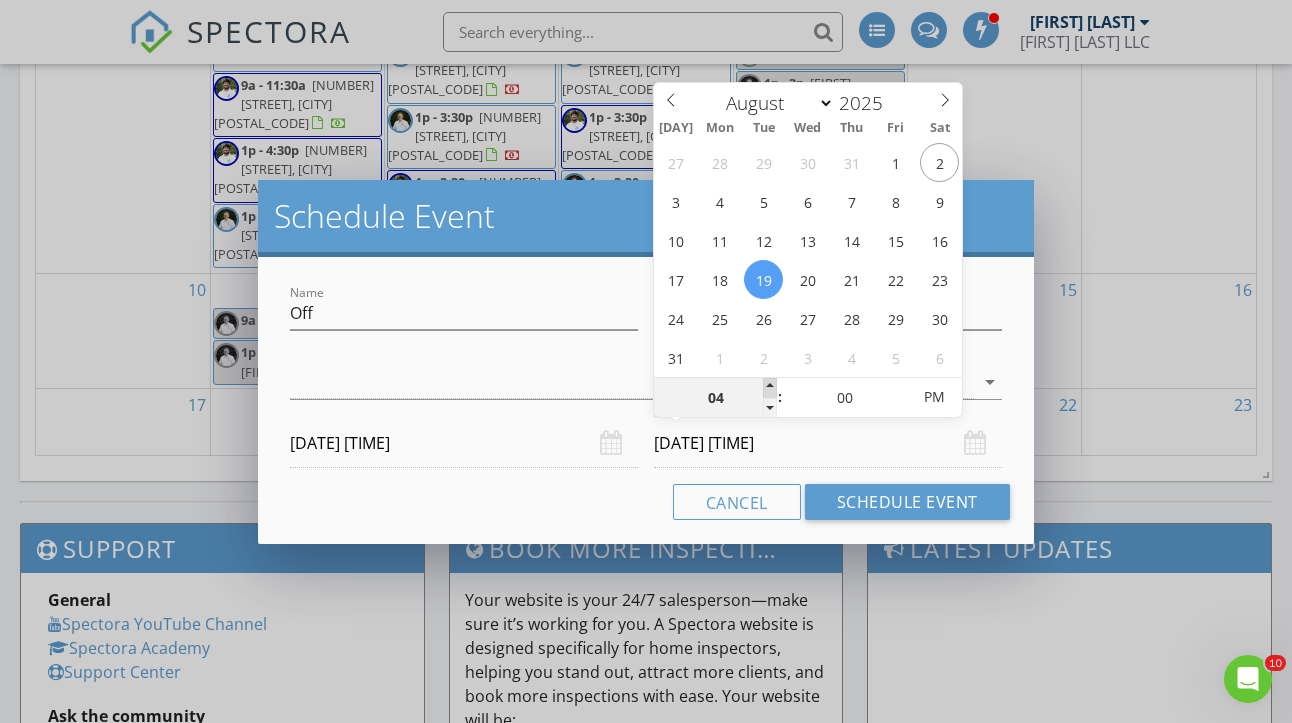 click at bounding box center (770, 388) 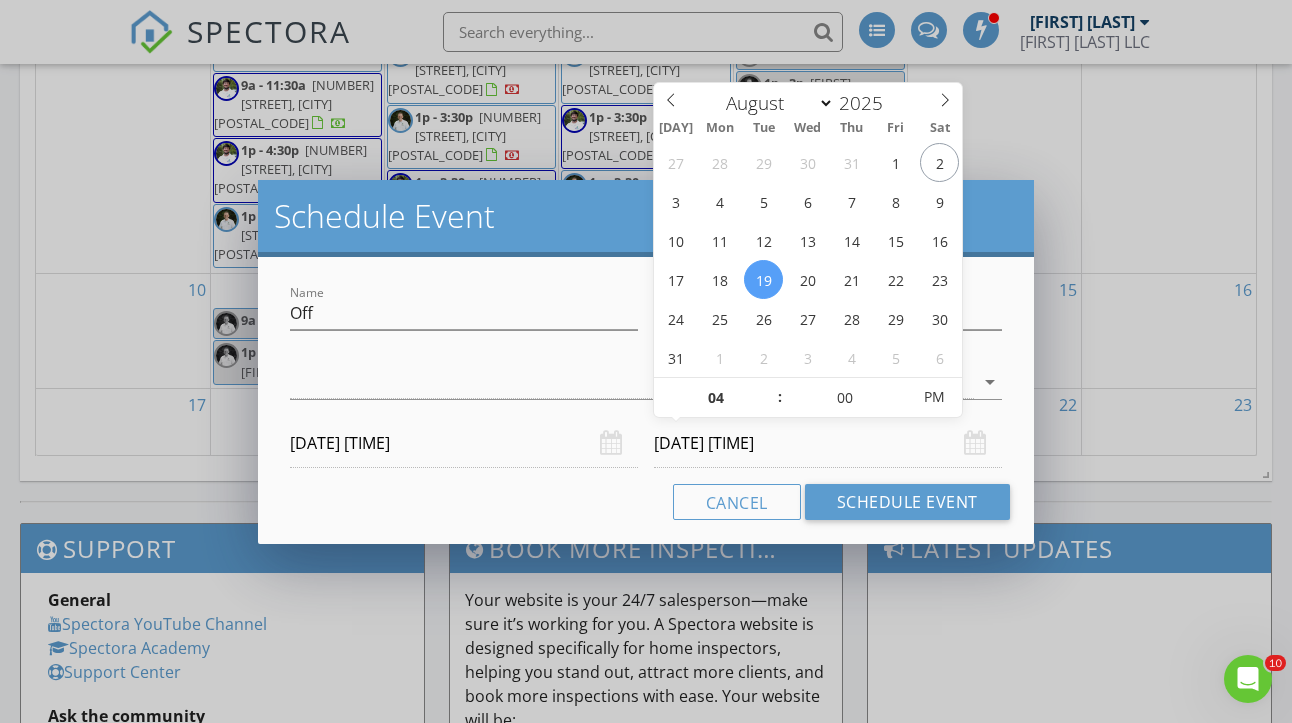 click on "Name Off   Description     check_box_outline_blank   Whit Green   check_box_outline_blank   Louis Schaff   arrow_drop_down   08/18/2025 12:00 PM   08/19/2025 4:00 PM         Cancel   Schedule Event" at bounding box center (645, 400) 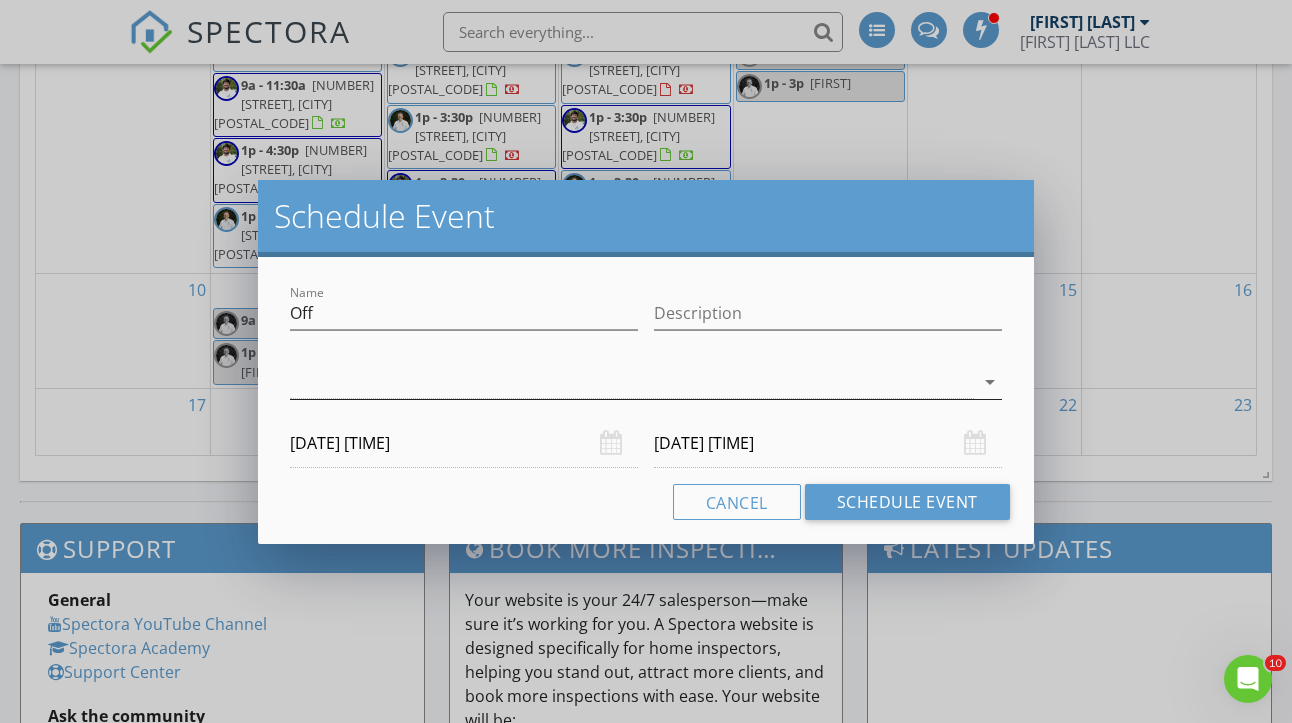 click on "arrow_drop_down" at bounding box center [990, 382] 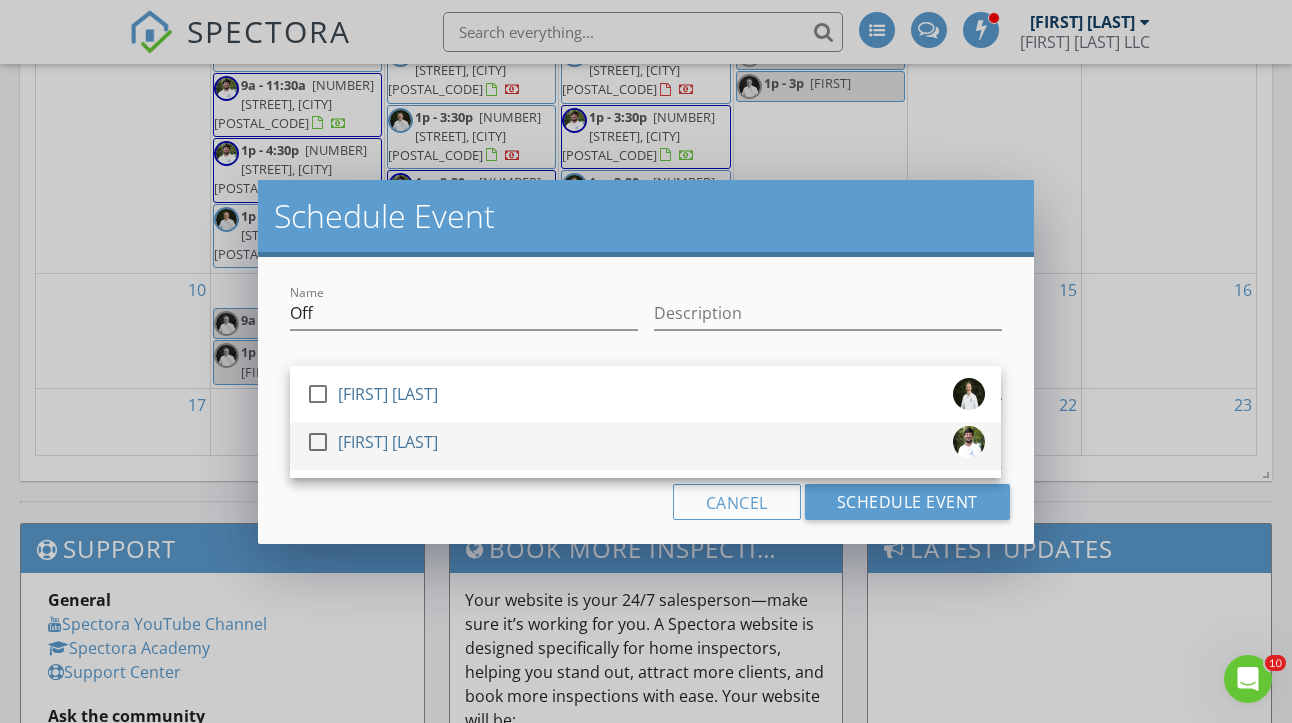 click on "check_box_outline_blank   Louis Schaff" at bounding box center (645, 446) 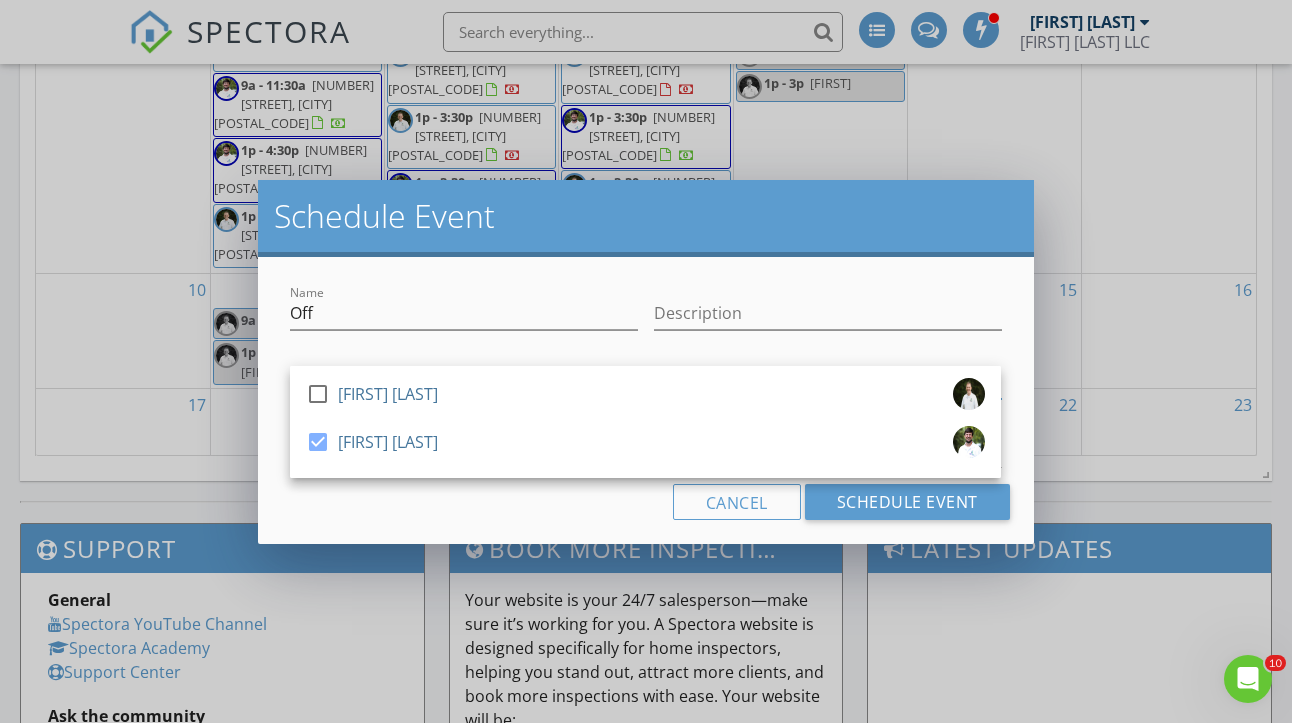 click on "Name Off   Description     check_box_outline_blank   Whit Green   check_box   Louis Schaff   Louis Schaff arrow_drop_down   08/18/2025 12:00 PM   08/19/2025 4:00 PM         Cancel   Schedule Event" at bounding box center (645, 400) 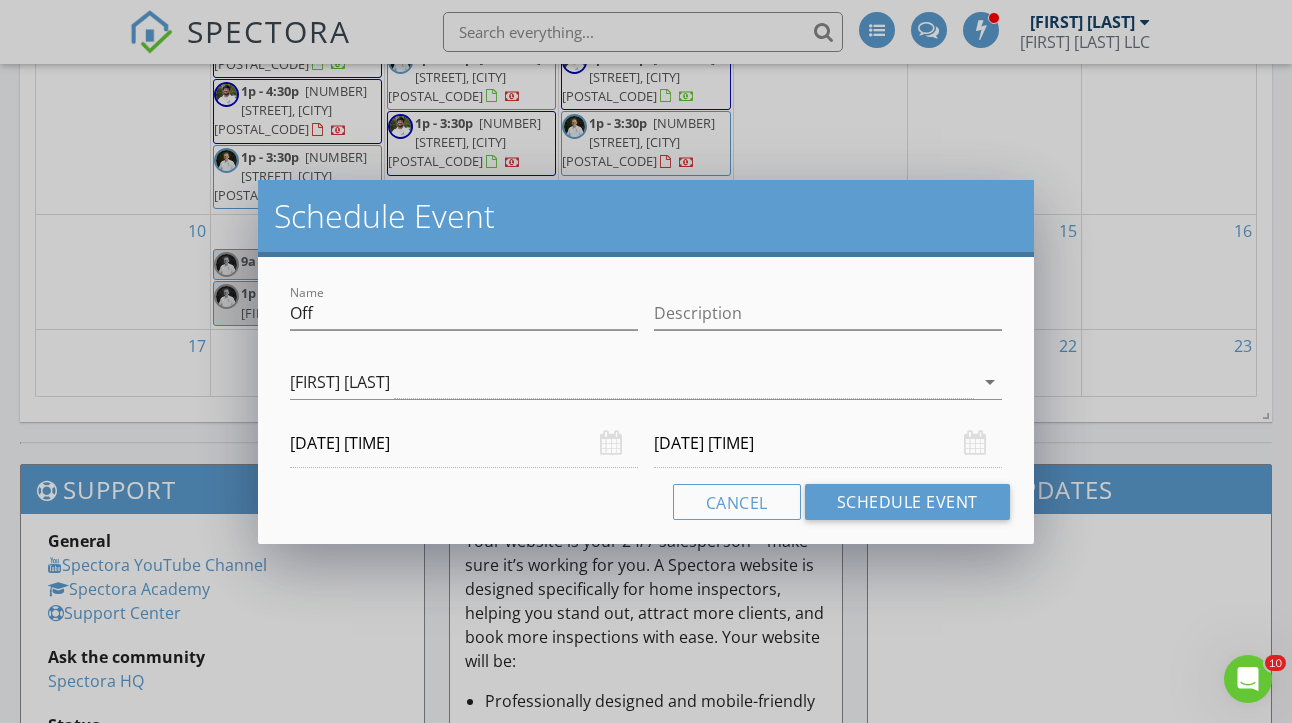 scroll, scrollTop: 1440, scrollLeft: 0, axis: vertical 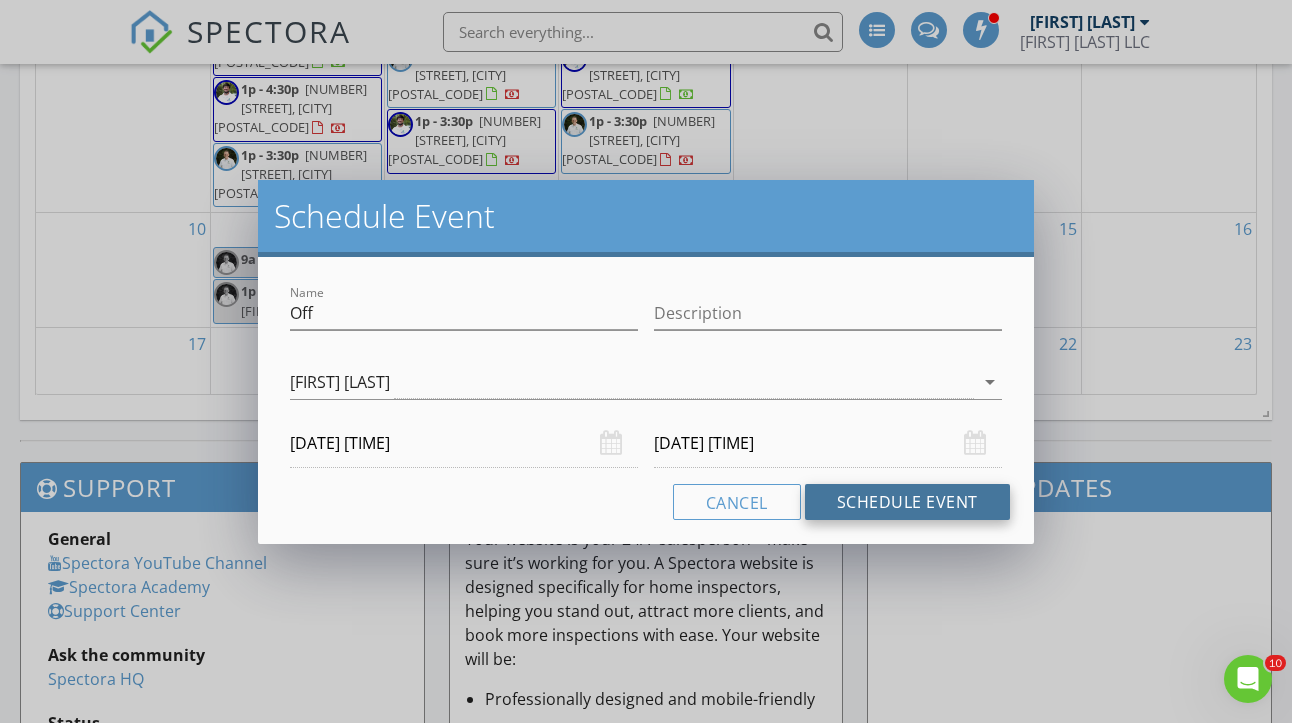 click on "Schedule Event" at bounding box center (907, 502) 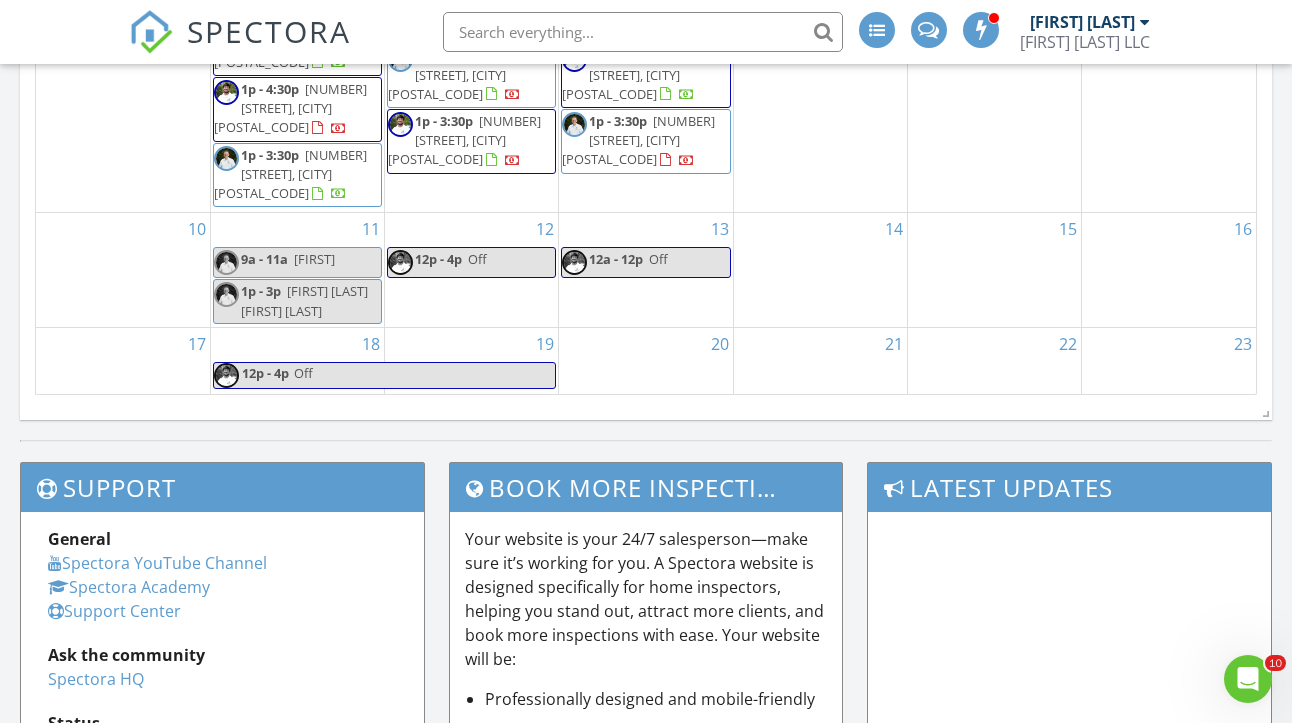 scroll, scrollTop: 26, scrollLeft: 0, axis: vertical 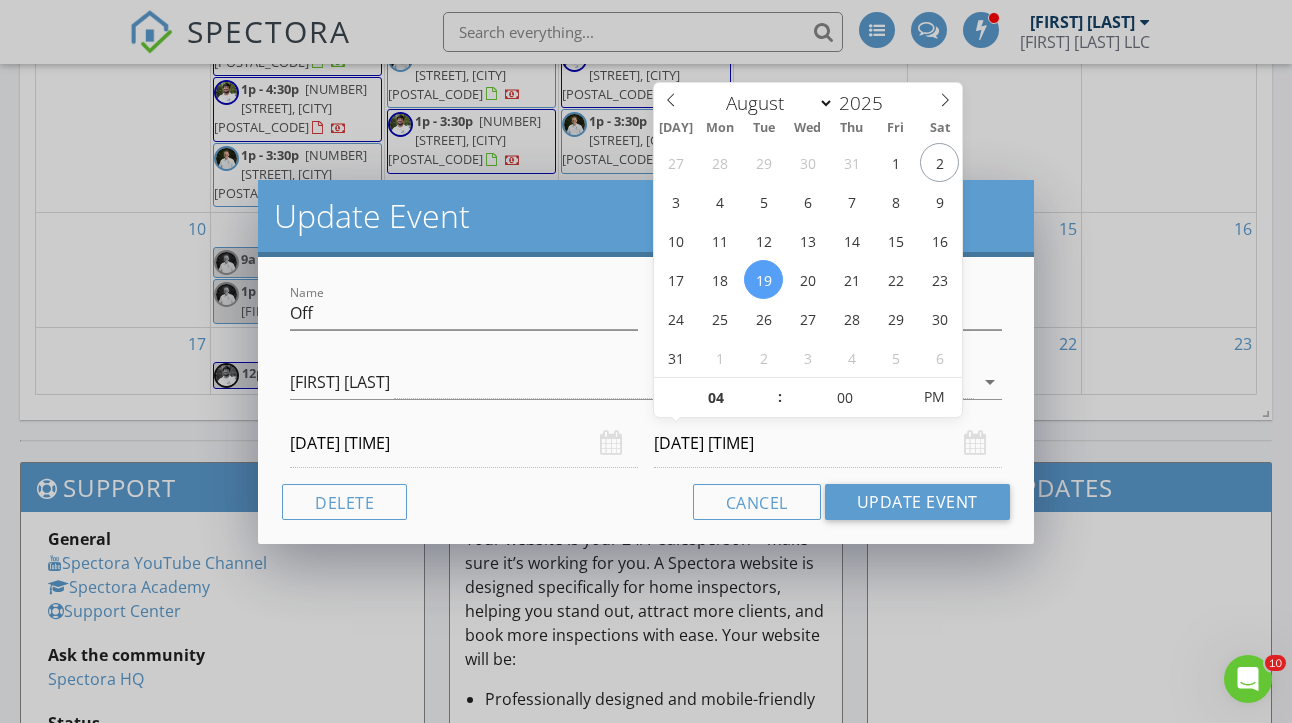 click on "08/19/2025 4:00 PM" at bounding box center [828, 443] 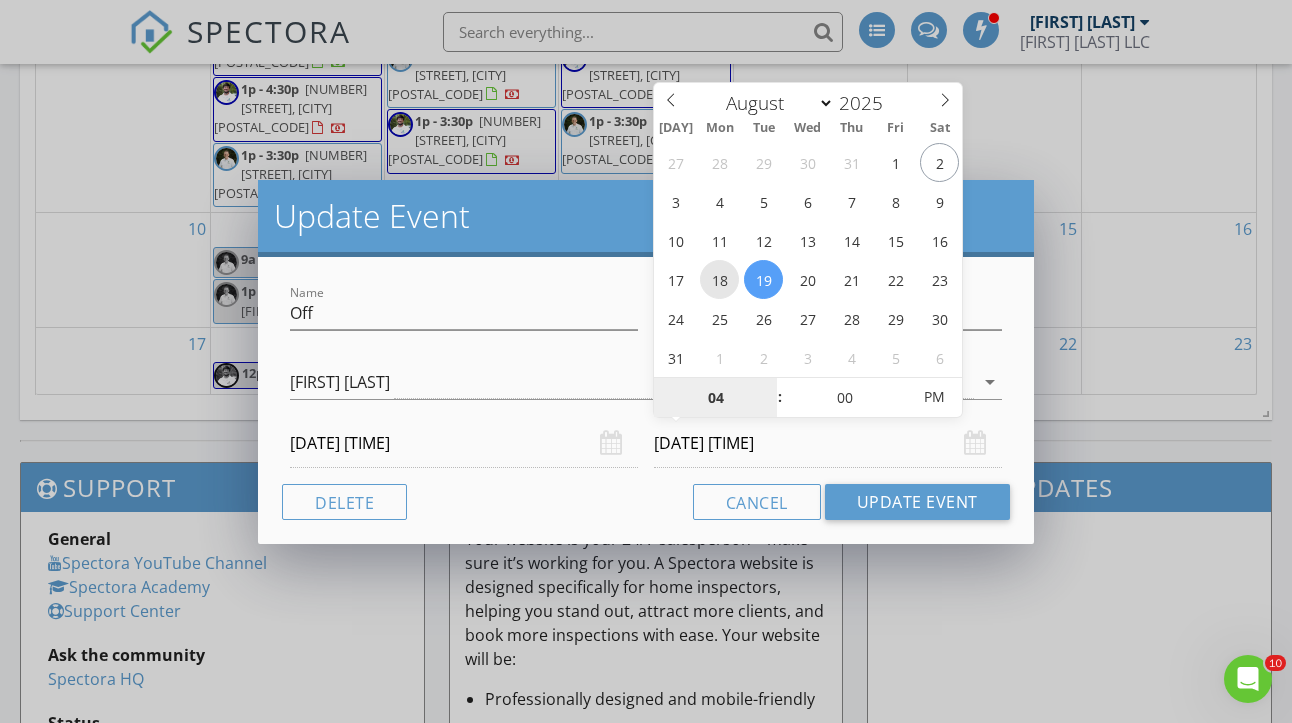 type on "08/18/2025 4:00 PM" 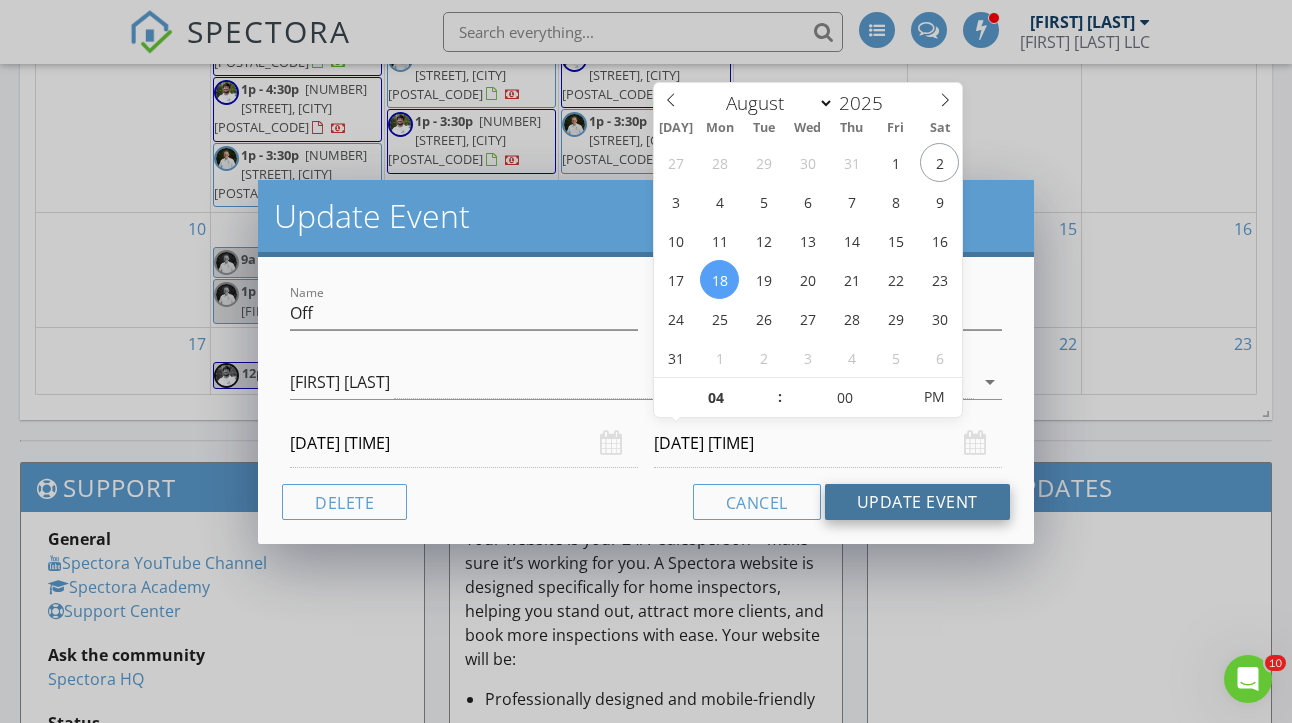 click on "Update Event" at bounding box center (917, 502) 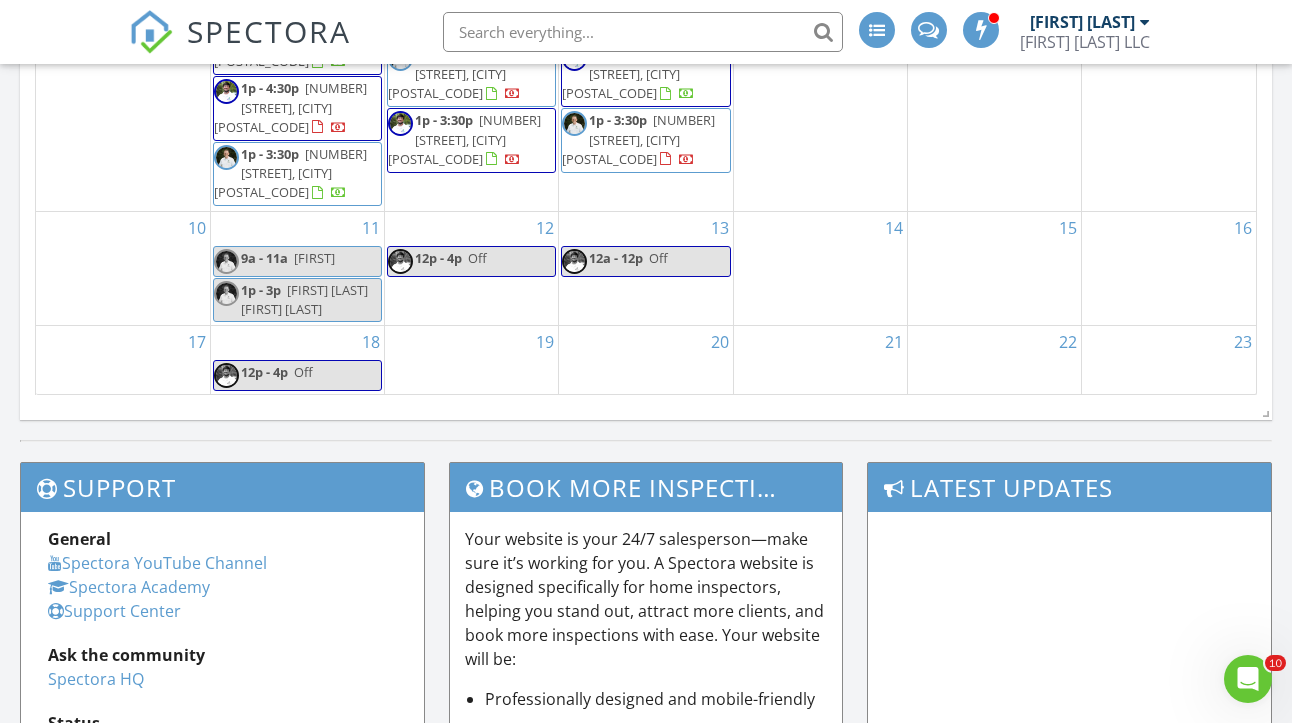 scroll, scrollTop: 28, scrollLeft: 0, axis: vertical 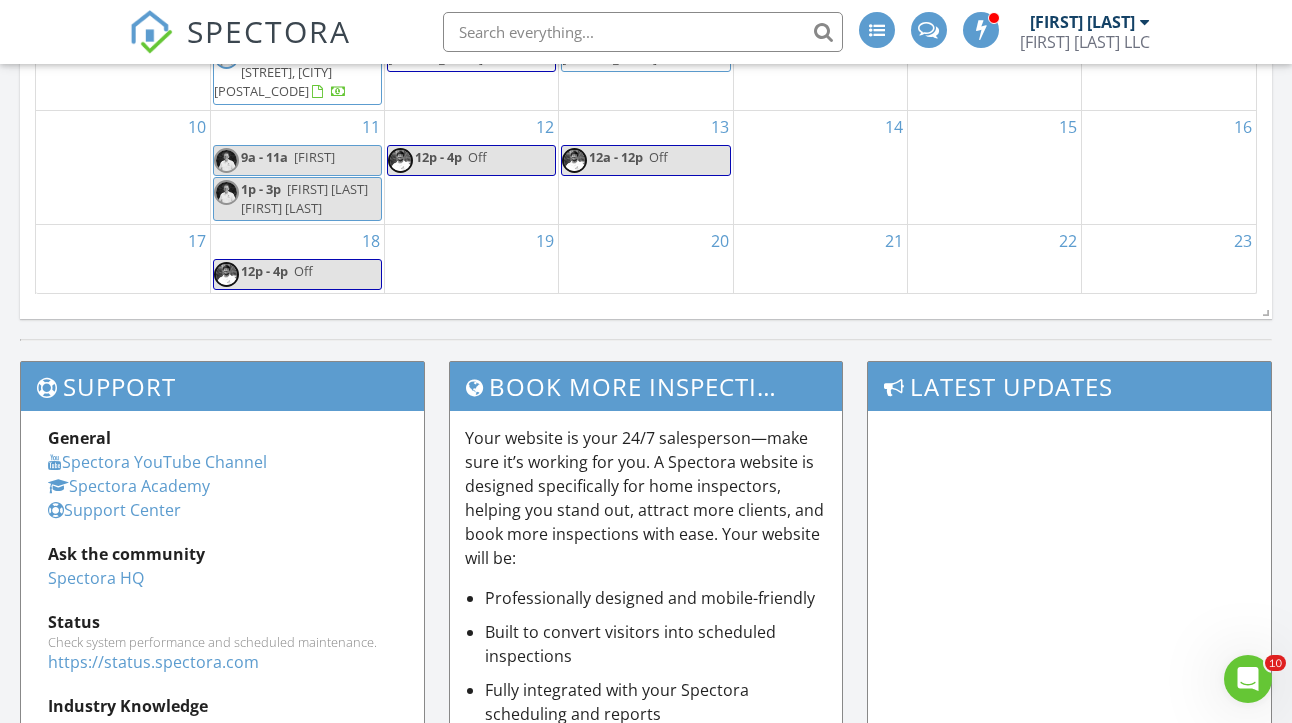 click on "Off" at bounding box center [303, 271] 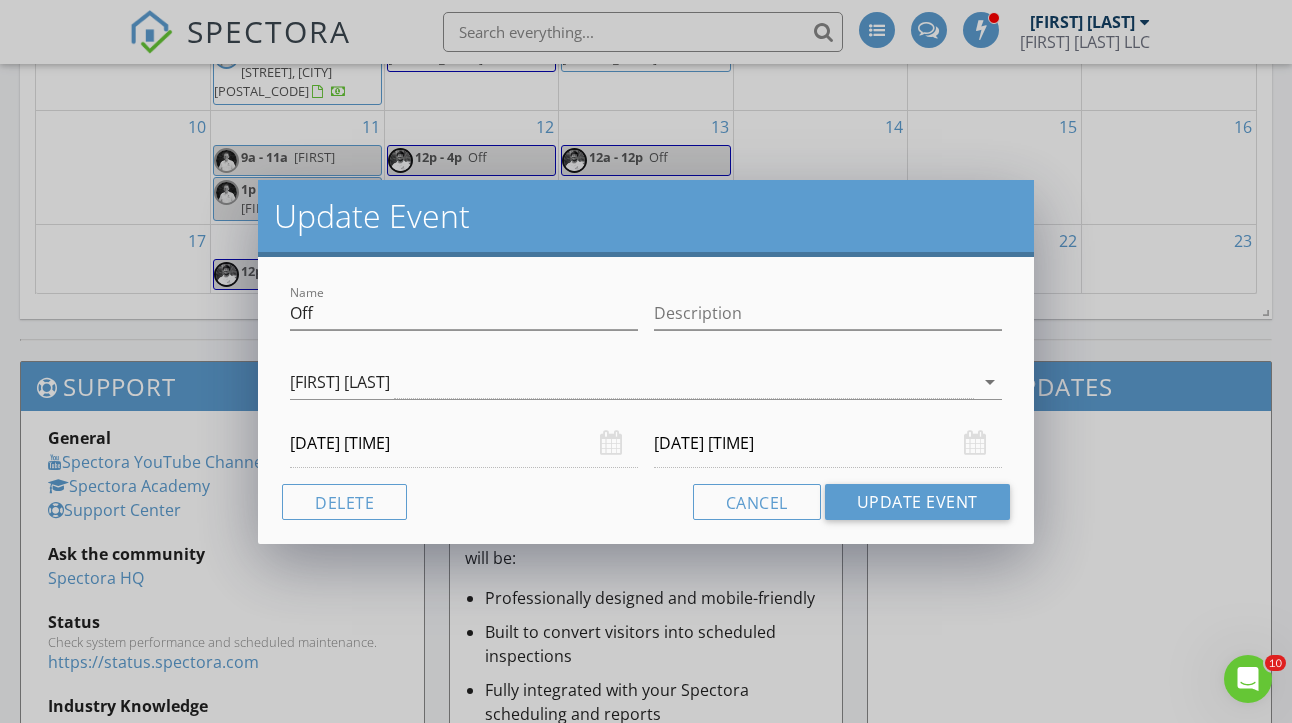 click on "[DATE] [TIME]" at bounding box center (464, 443) 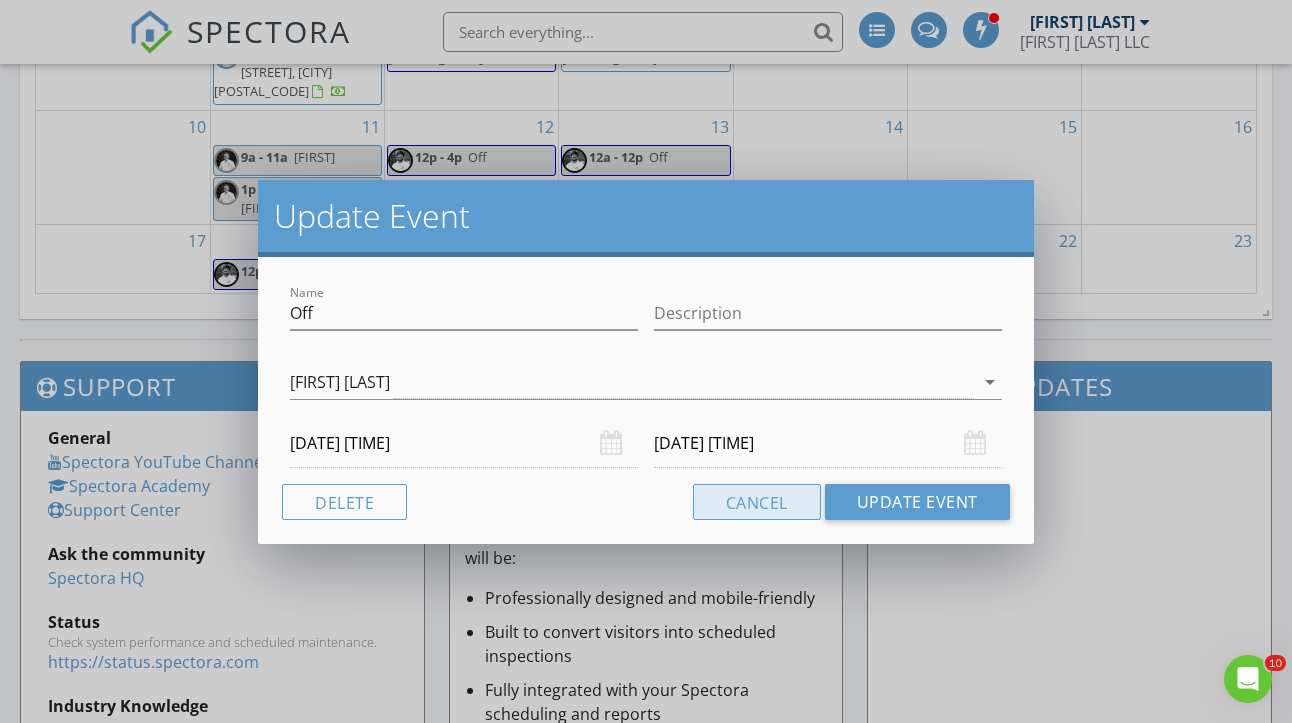 click on "Cancel" at bounding box center [757, 502] 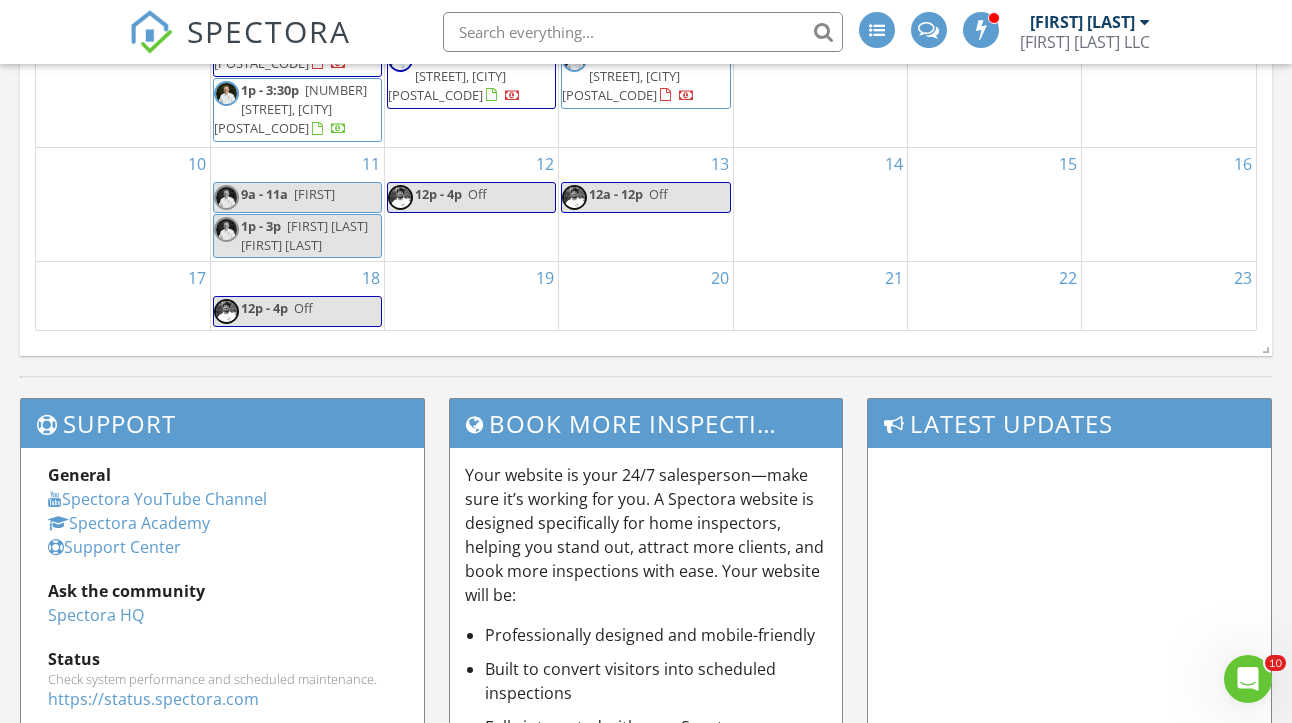 scroll, scrollTop: 1501, scrollLeft: 0, axis: vertical 